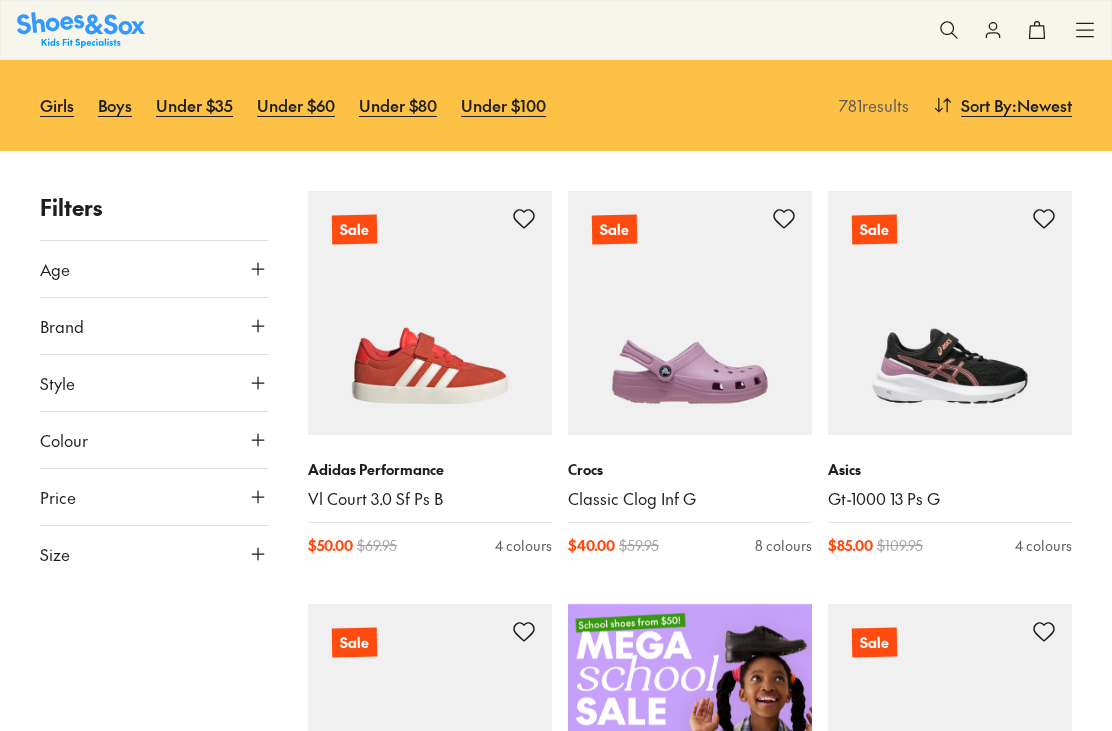 scroll, scrollTop: 191, scrollLeft: 0, axis: vertical 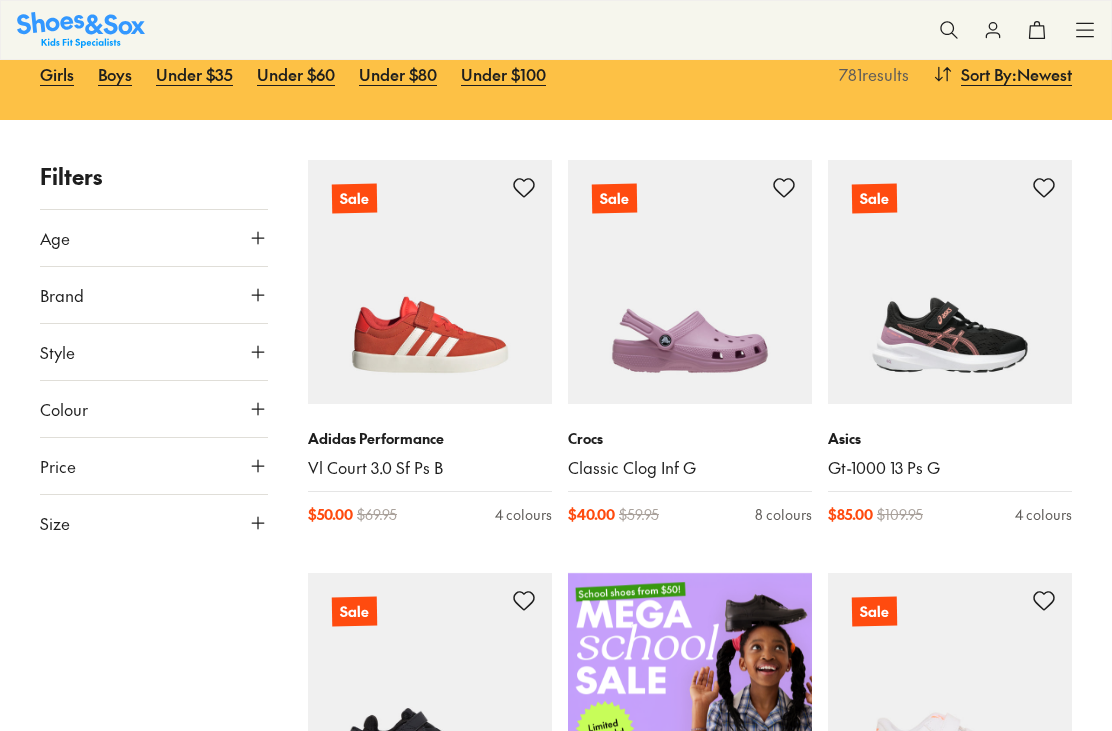 click 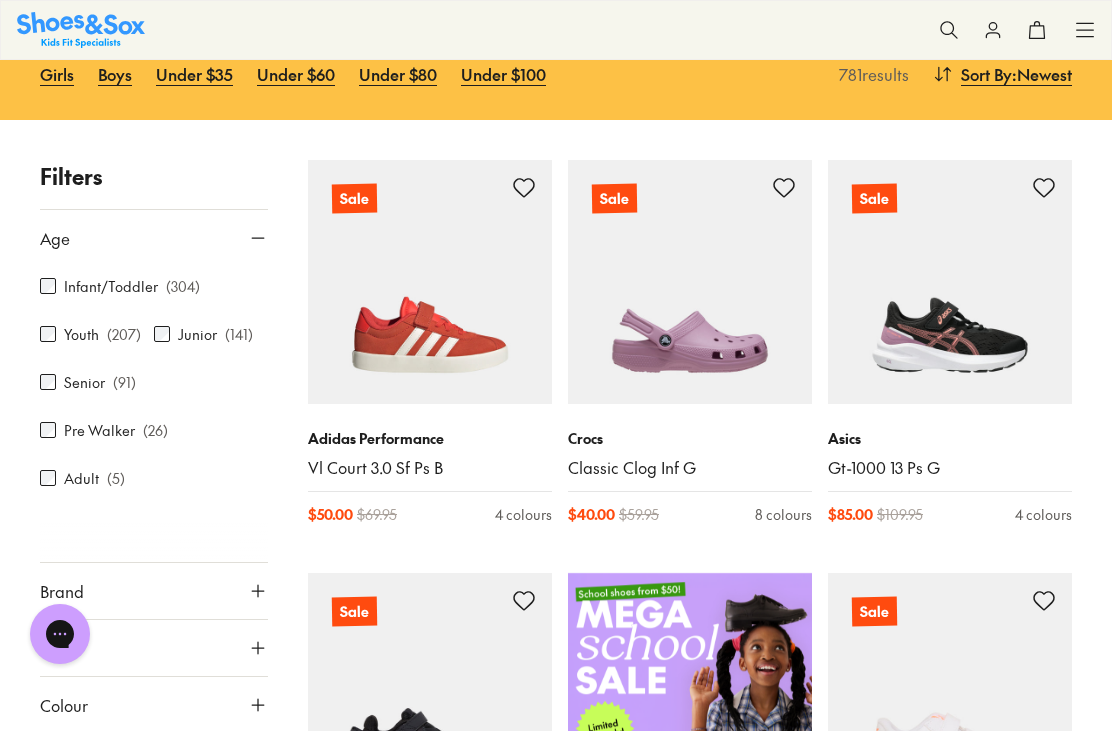 scroll, scrollTop: 0, scrollLeft: 0, axis: both 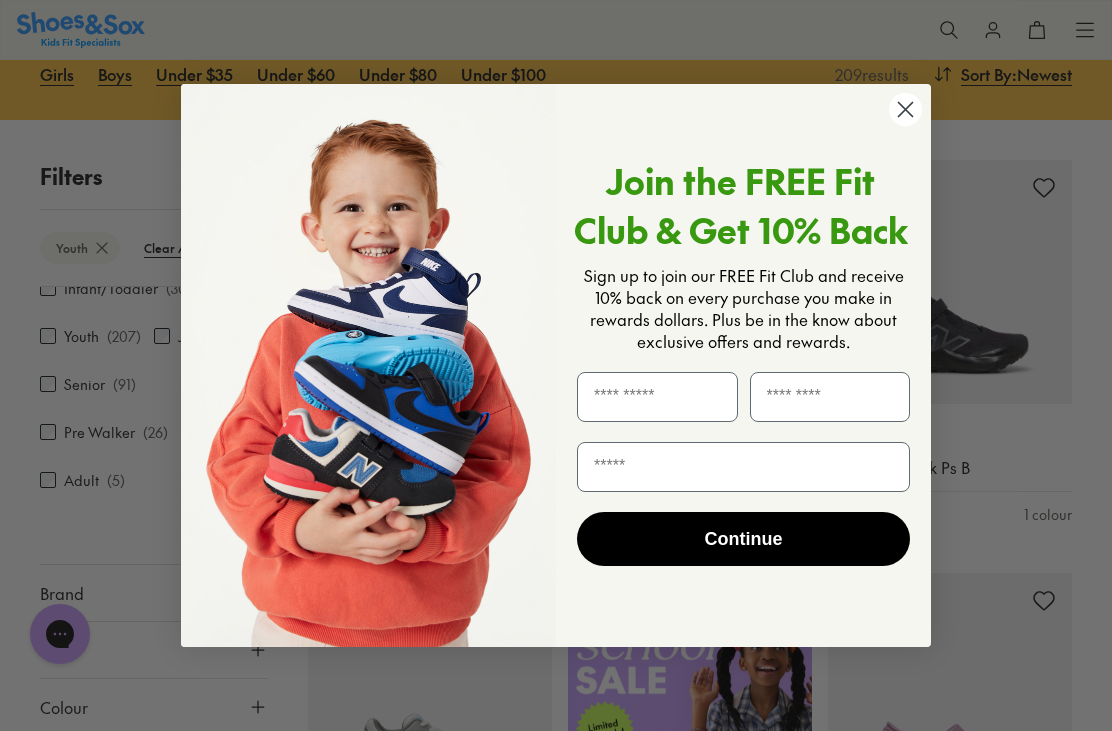 click 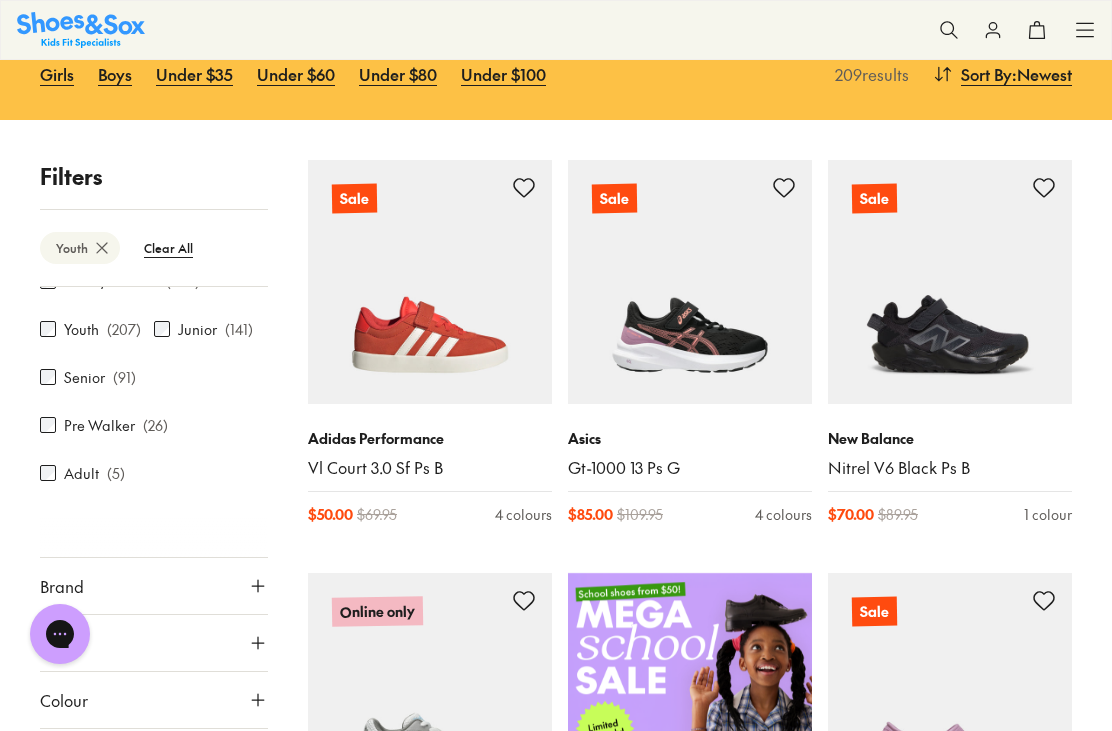 scroll, scrollTop: 81, scrollLeft: 0, axis: vertical 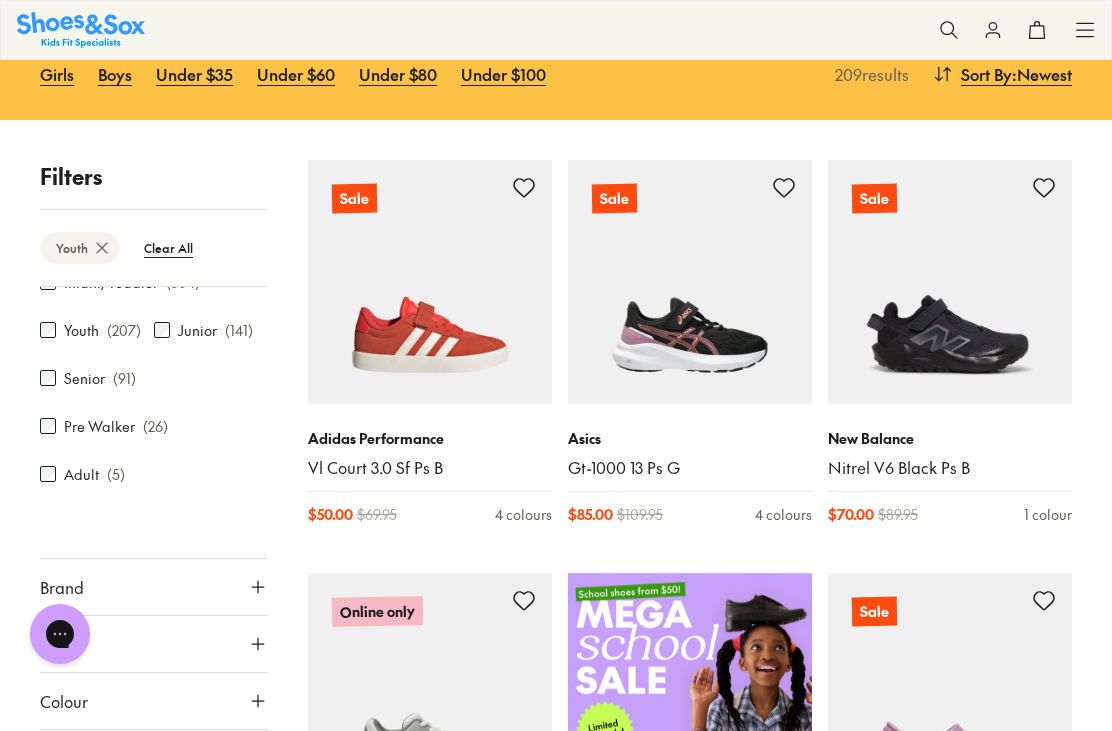 click 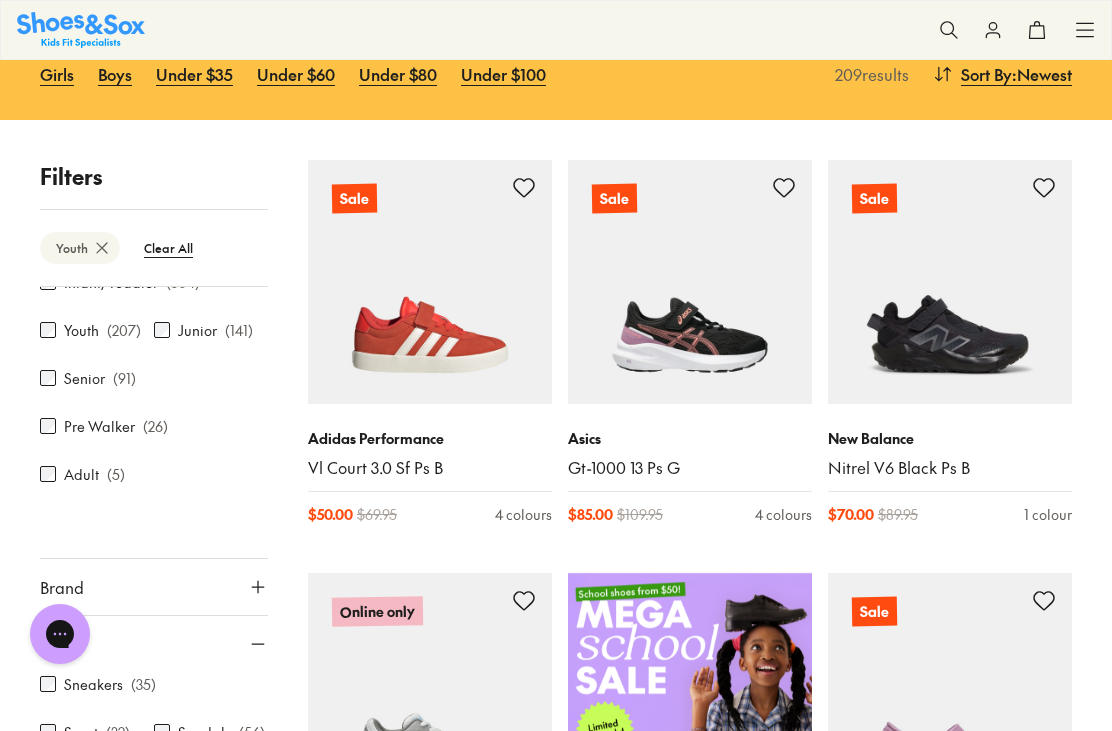 scroll, scrollTop: 10, scrollLeft: 0, axis: vertical 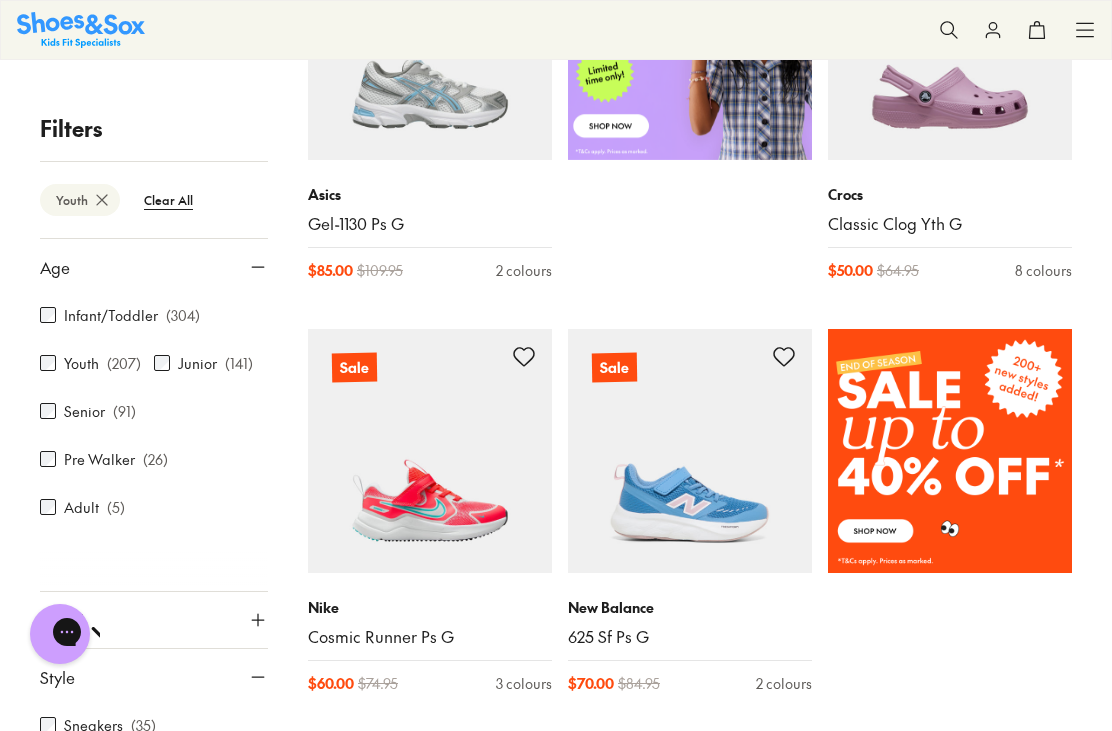 click on "Clear All" at bounding box center [168, 200] 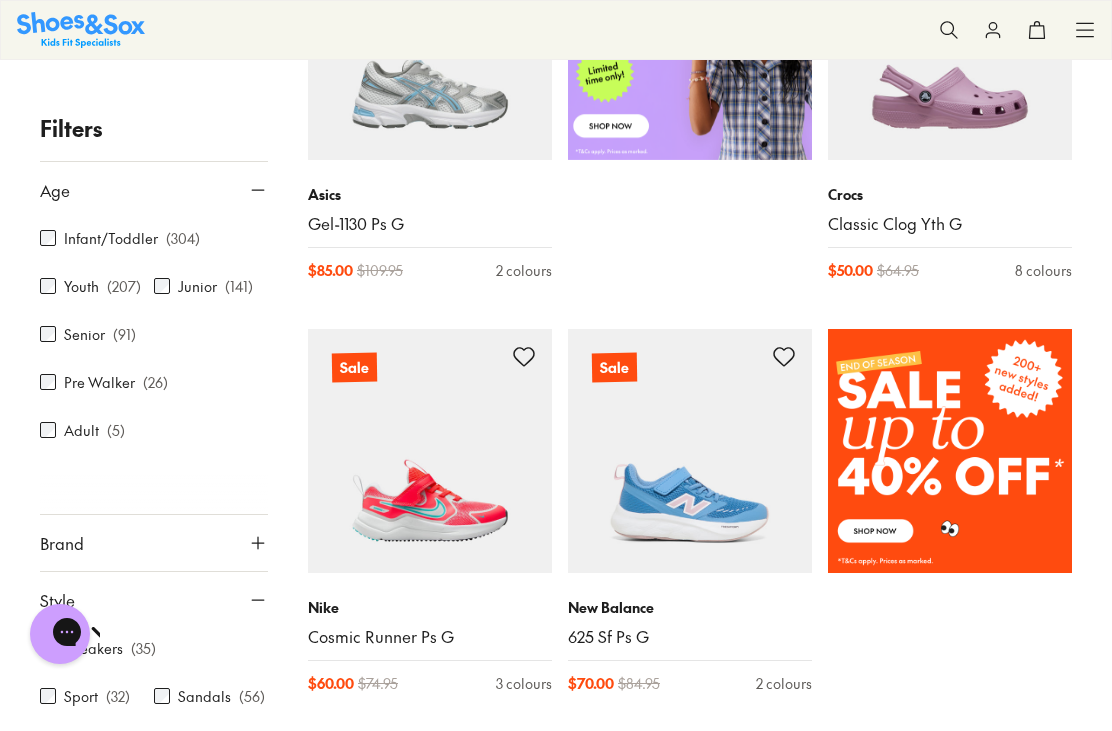 scroll, scrollTop: 242, scrollLeft: 0, axis: vertical 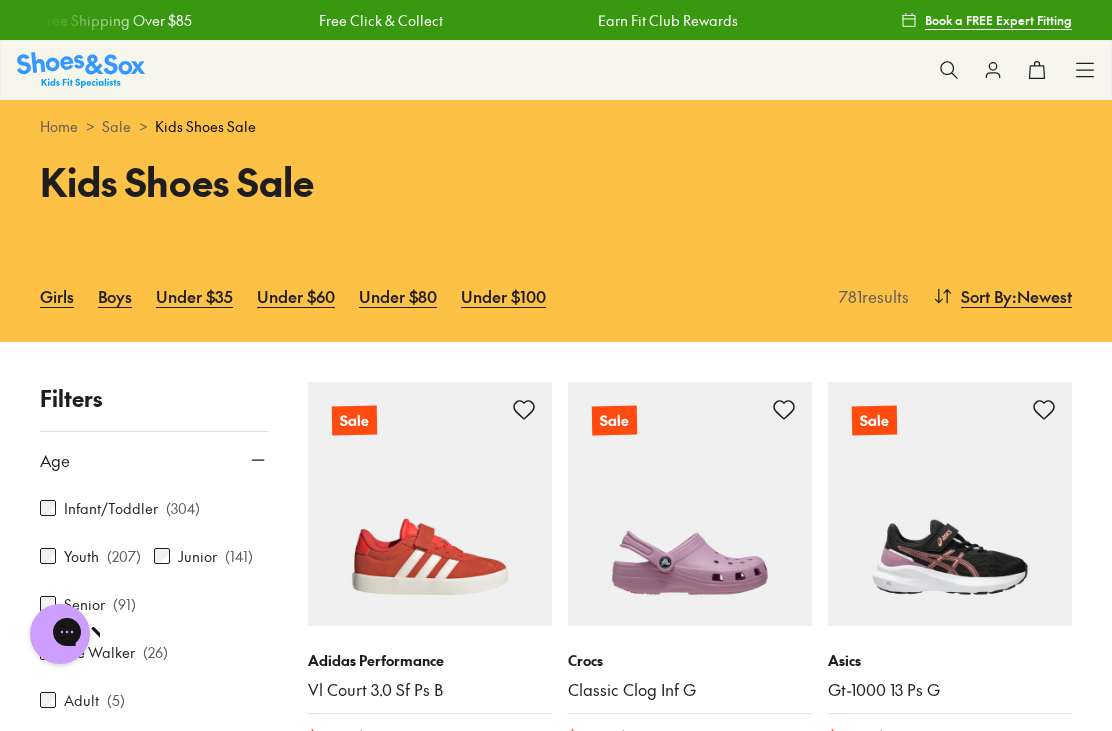 click on "Boys" at bounding box center [115, 296] 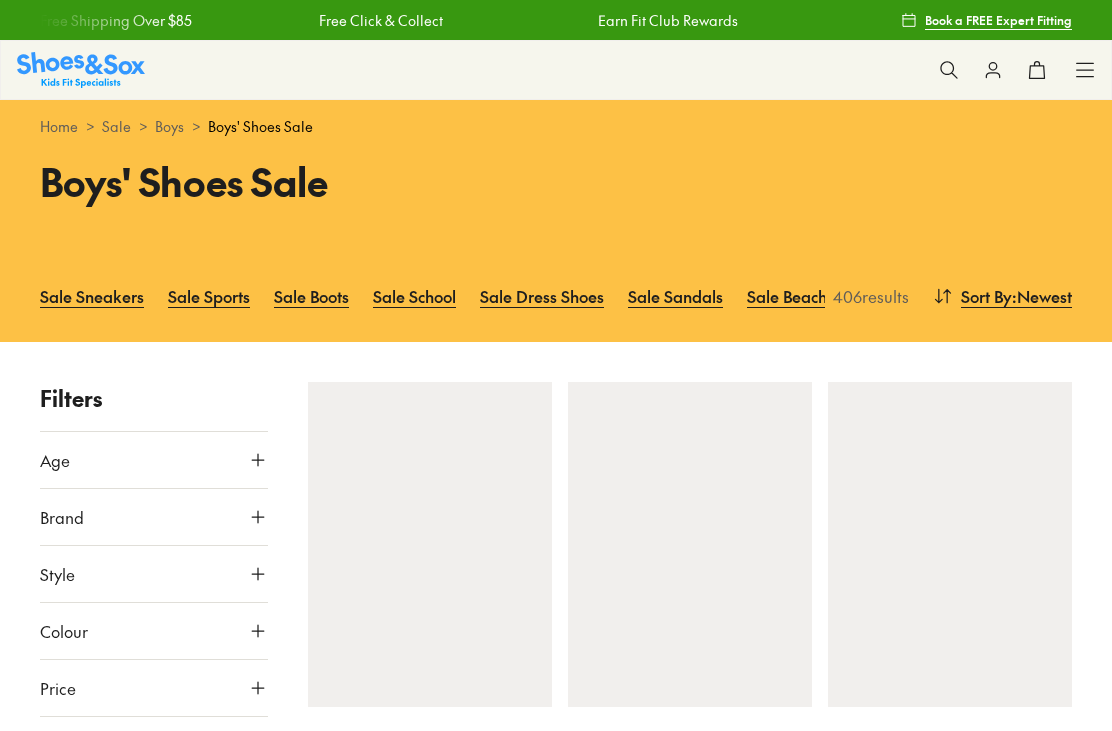 scroll, scrollTop: 0, scrollLeft: 0, axis: both 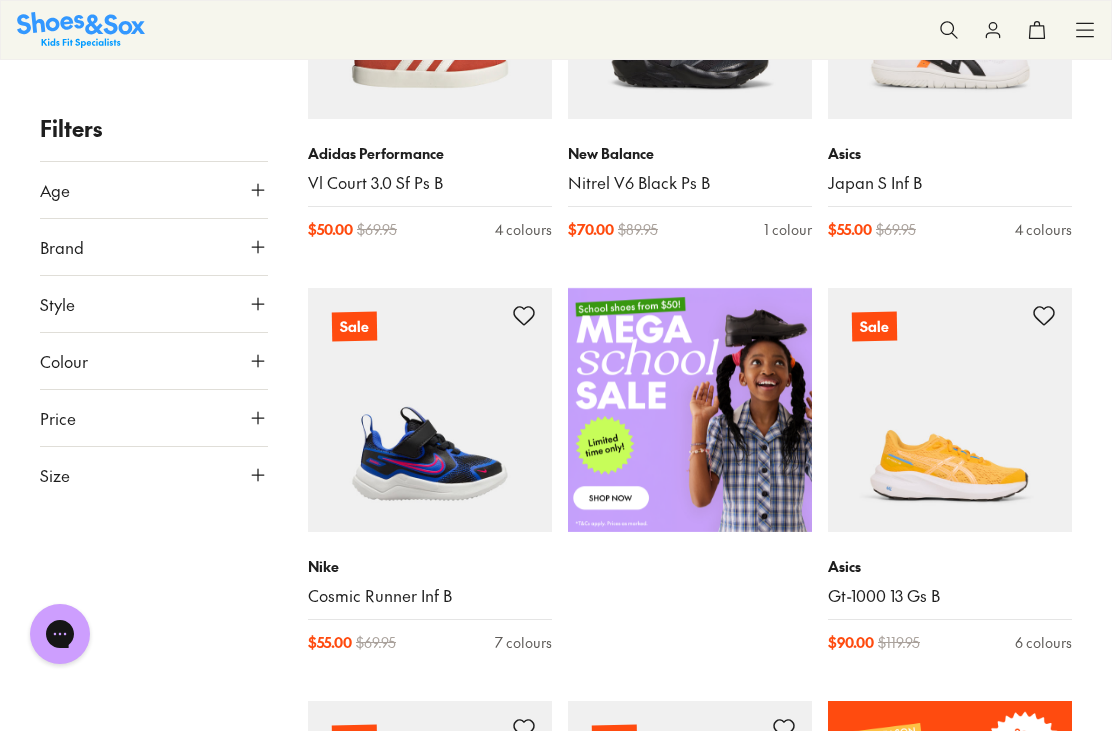 click on "Cosmic Runner Inf B" at bounding box center [430, 596] 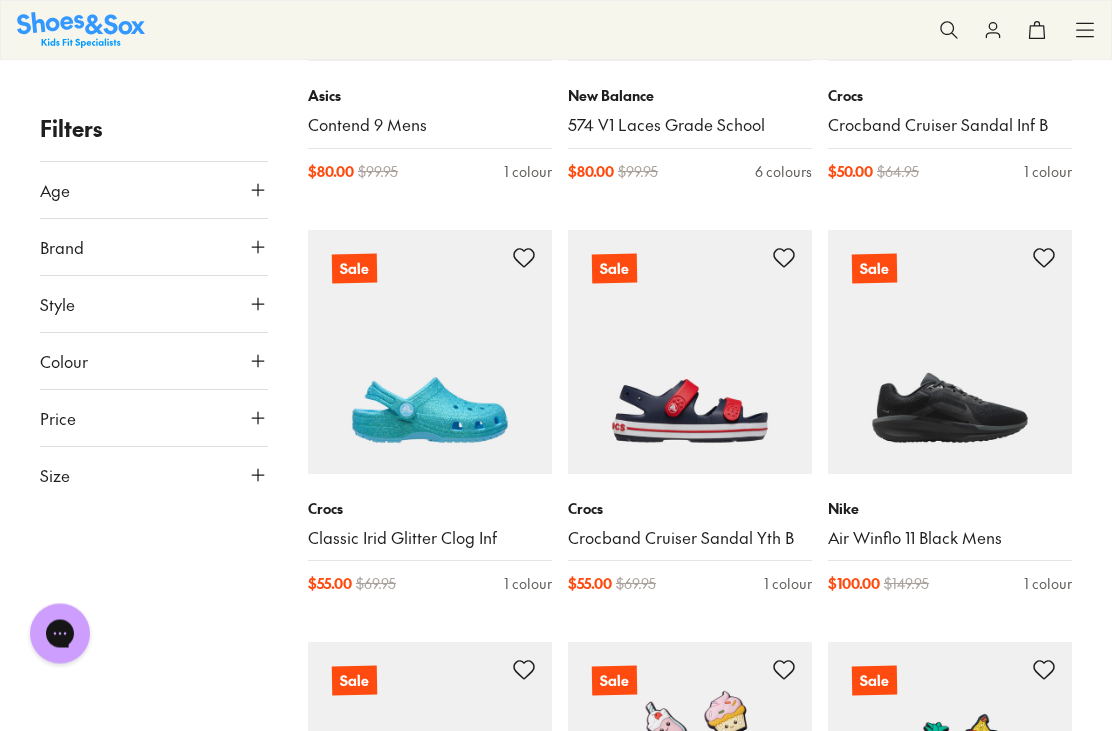 scroll, scrollTop: 2686, scrollLeft: 0, axis: vertical 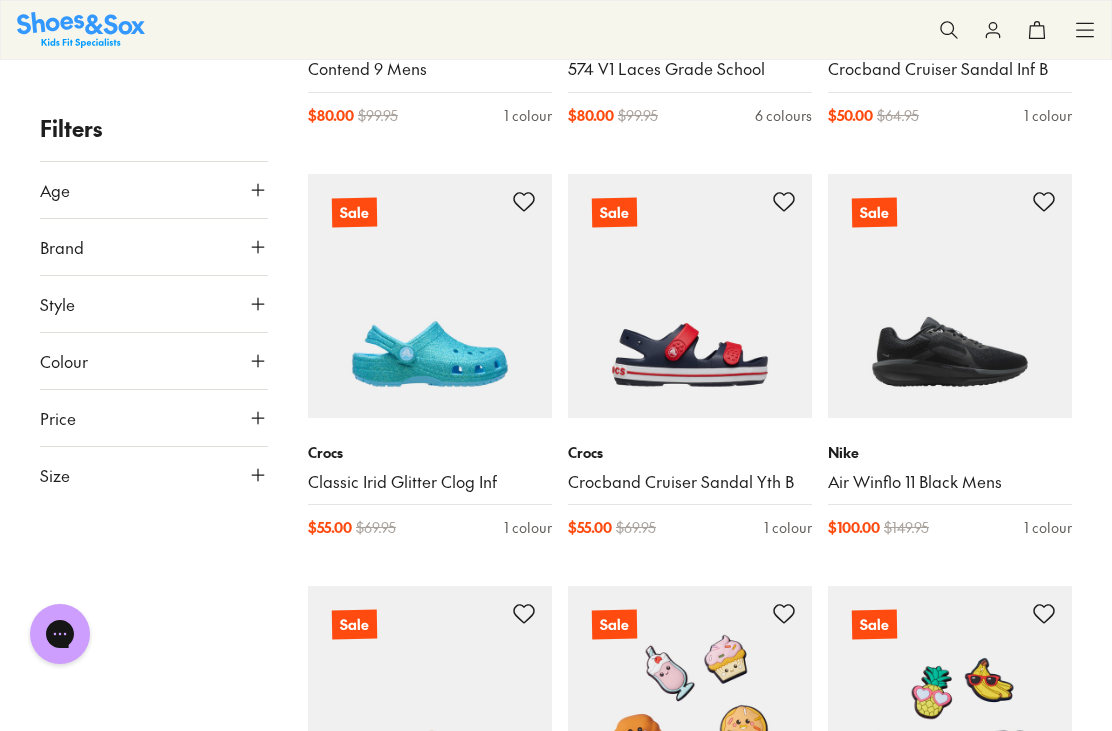 click on "Air Winflo 11 Black Mens" at bounding box center (950, 482) 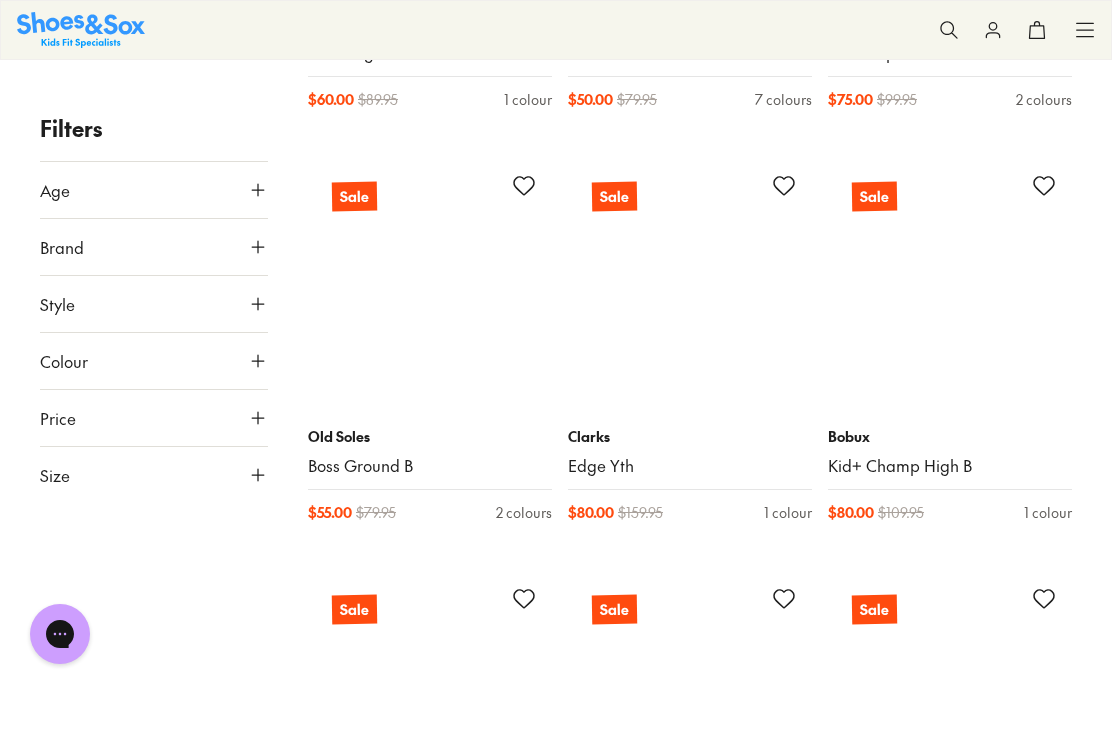 scroll, scrollTop: 7248, scrollLeft: 0, axis: vertical 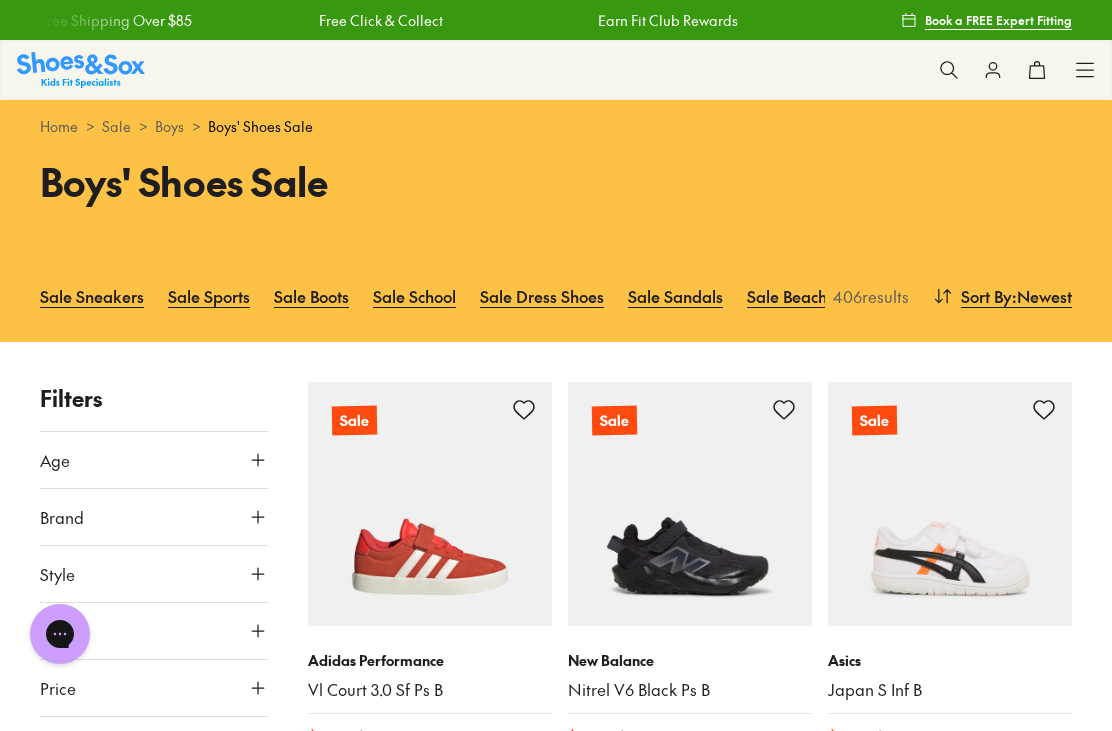 click on "Sale School" at bounding box center [414, 296] 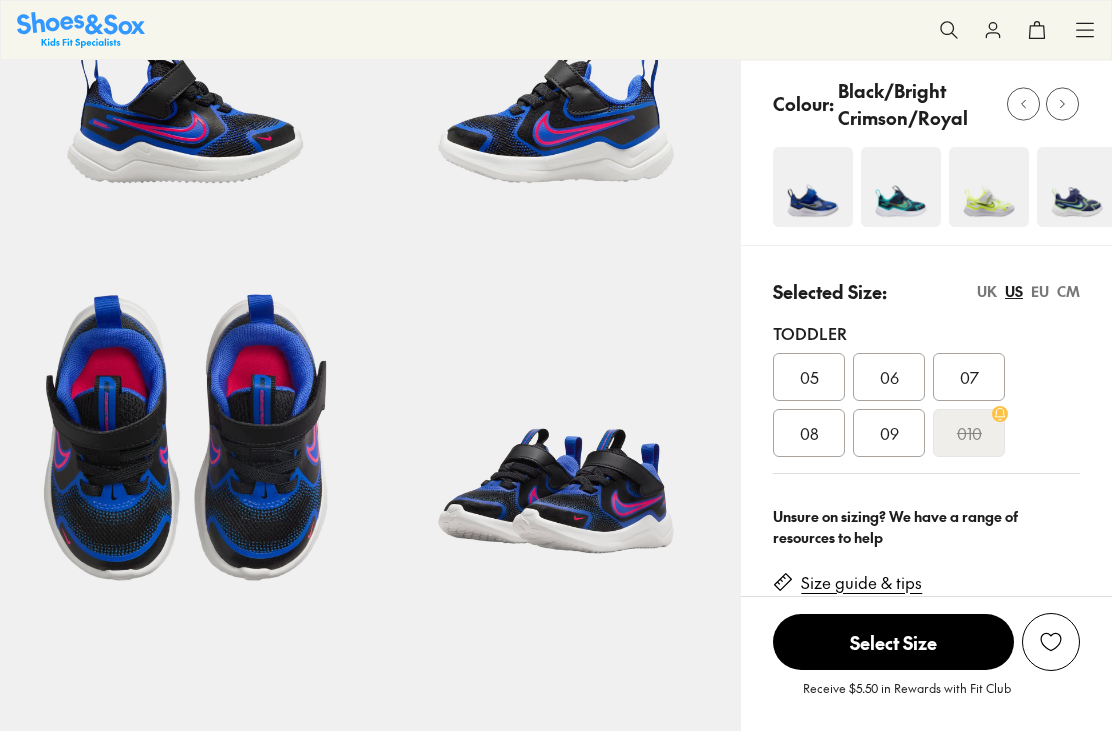 select on "*" 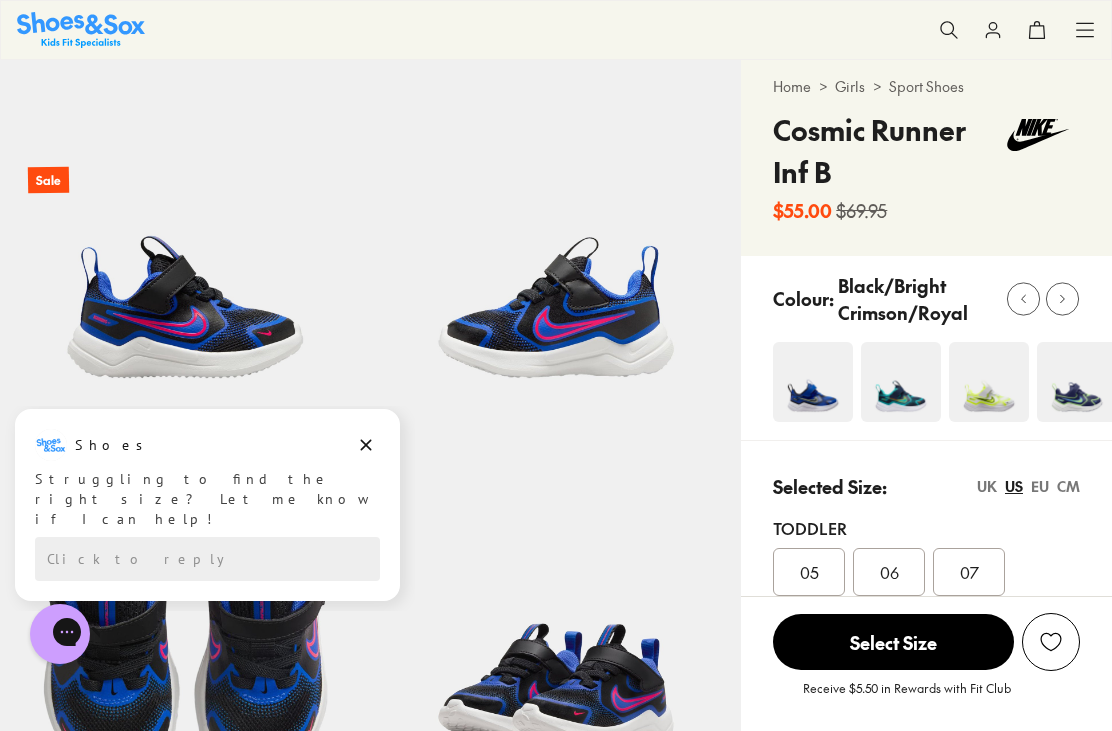 scroll, scrollTop: 0, scrollLeft: 0, axis: both 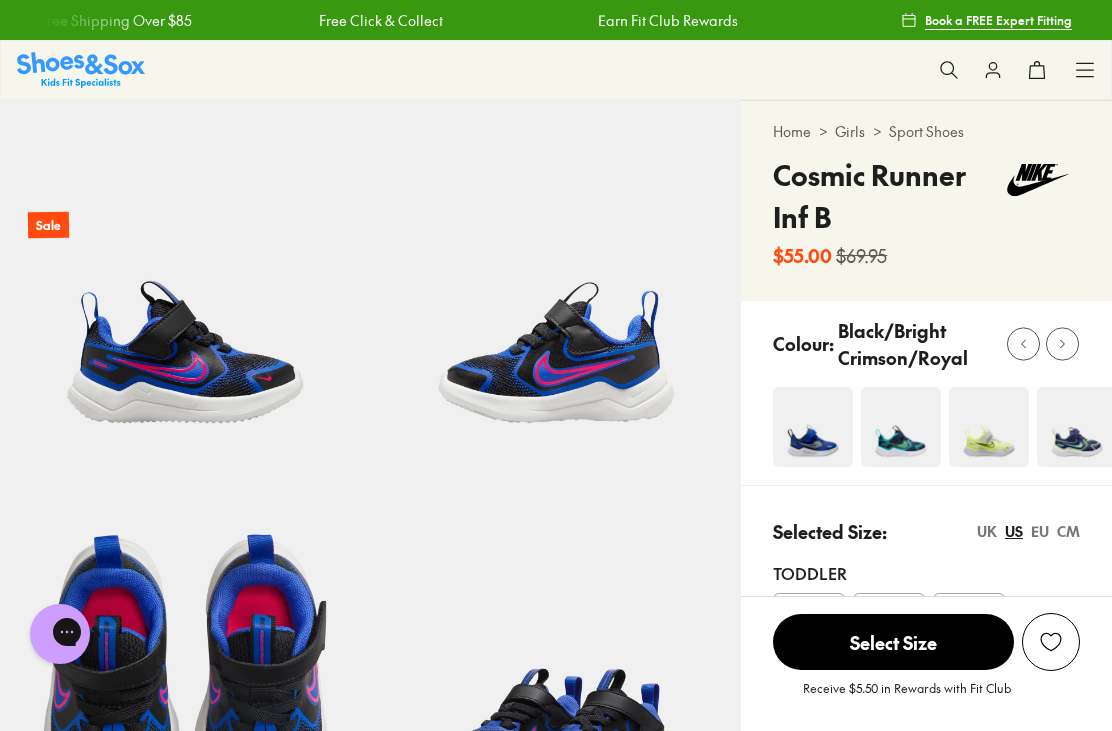 click 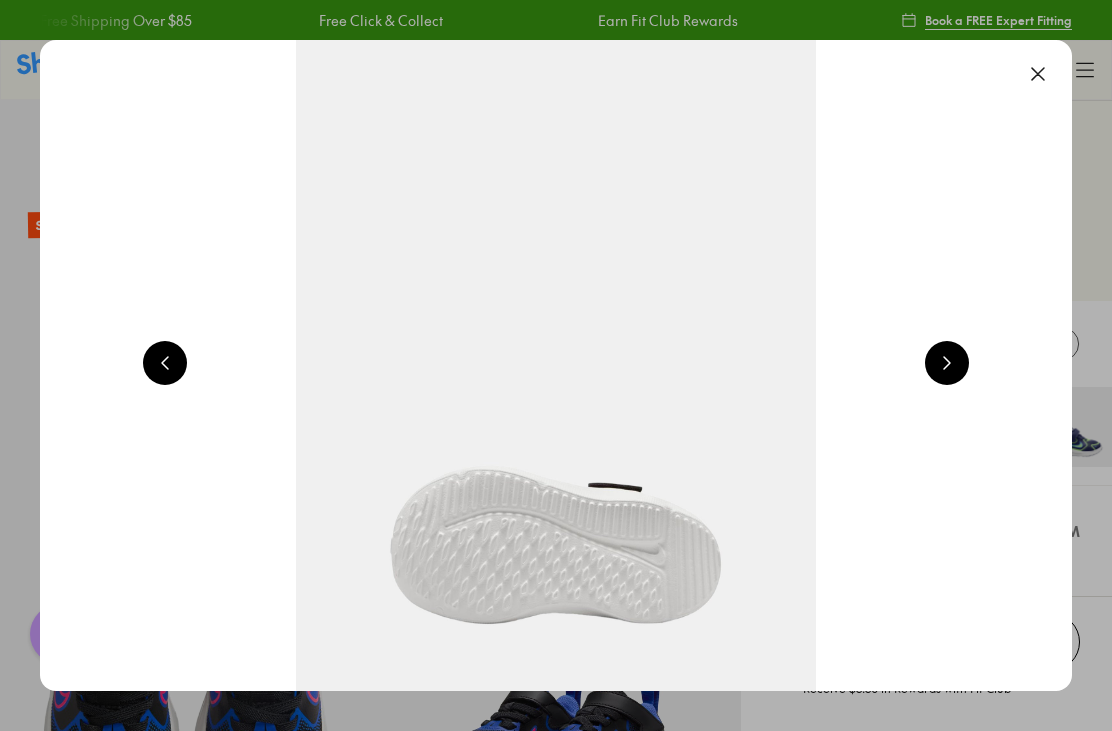 scroll, scrollTop: 0, scrollLeft: 1032, axis: horizontal 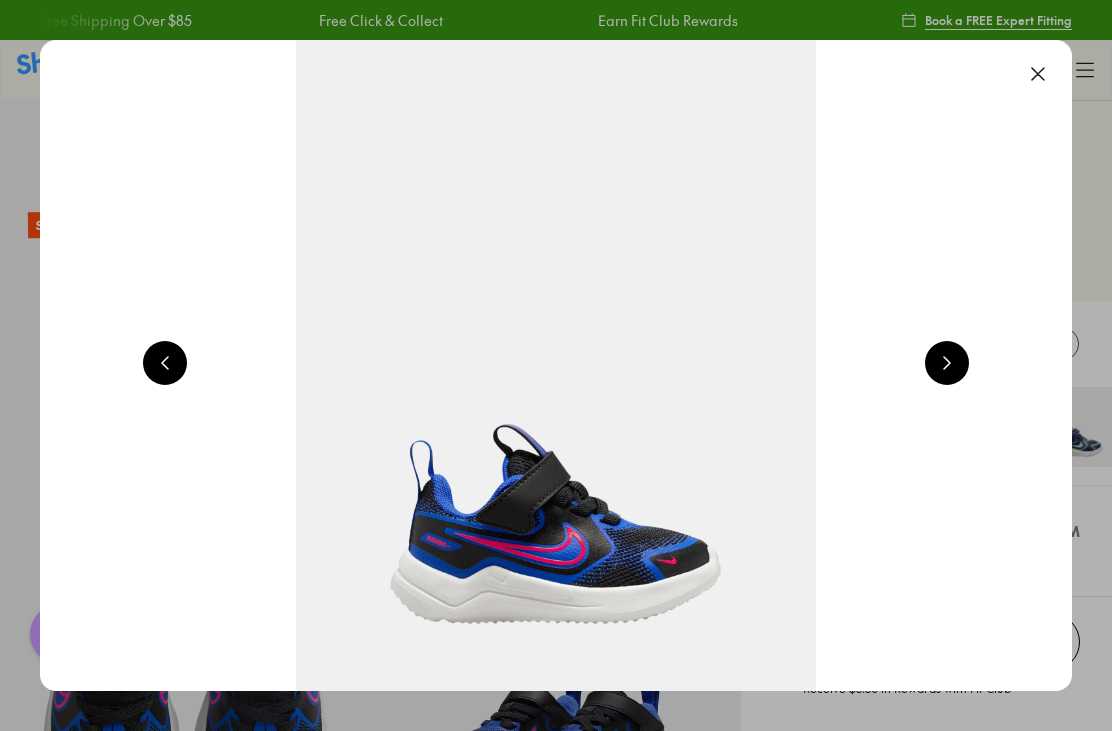 click at bounding box center [1038, 74] 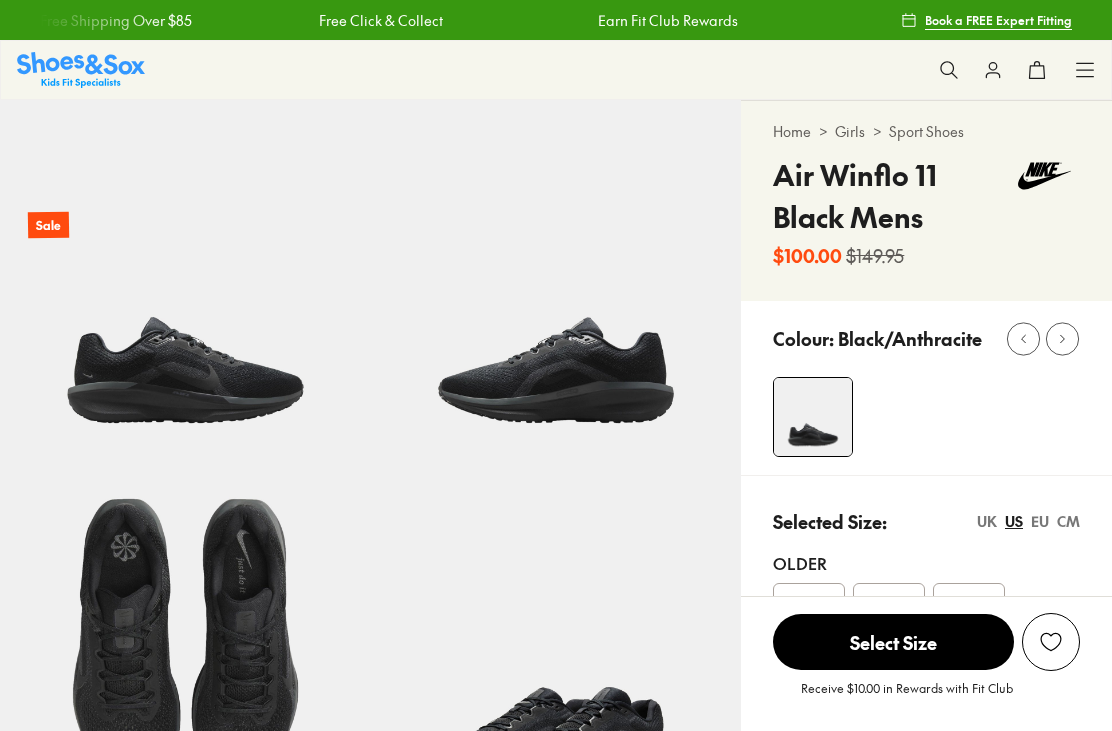 scroll, scrollTop: 0, scrollLeft: 0, axis: both 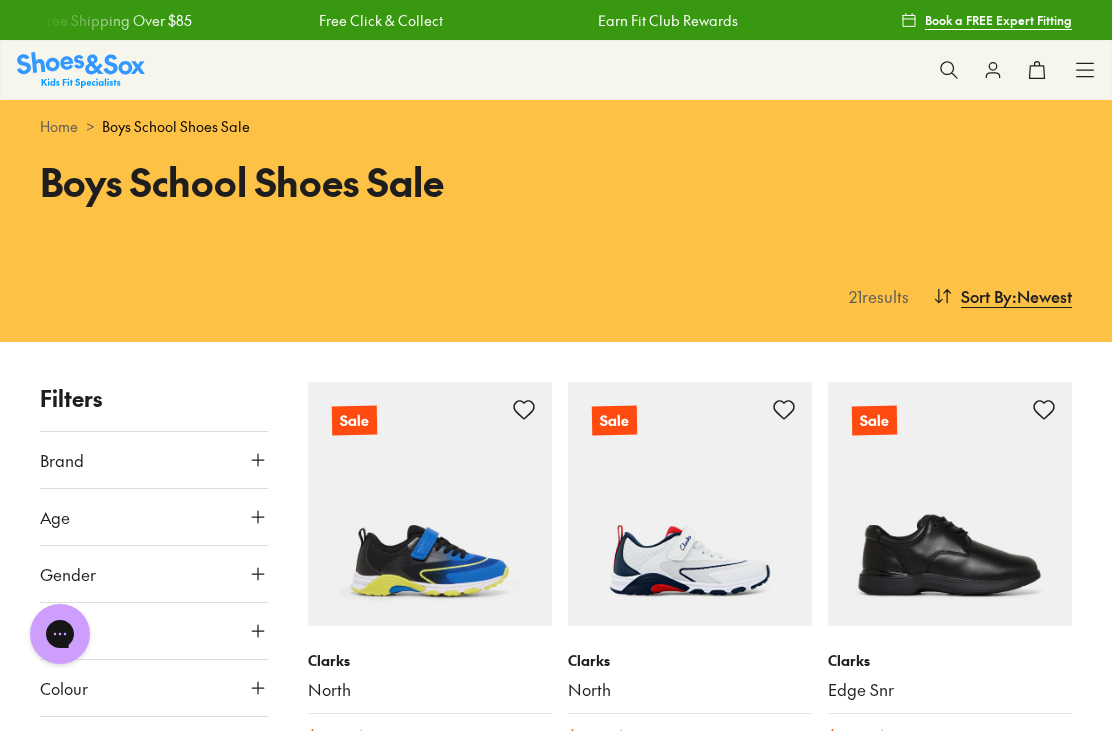 click 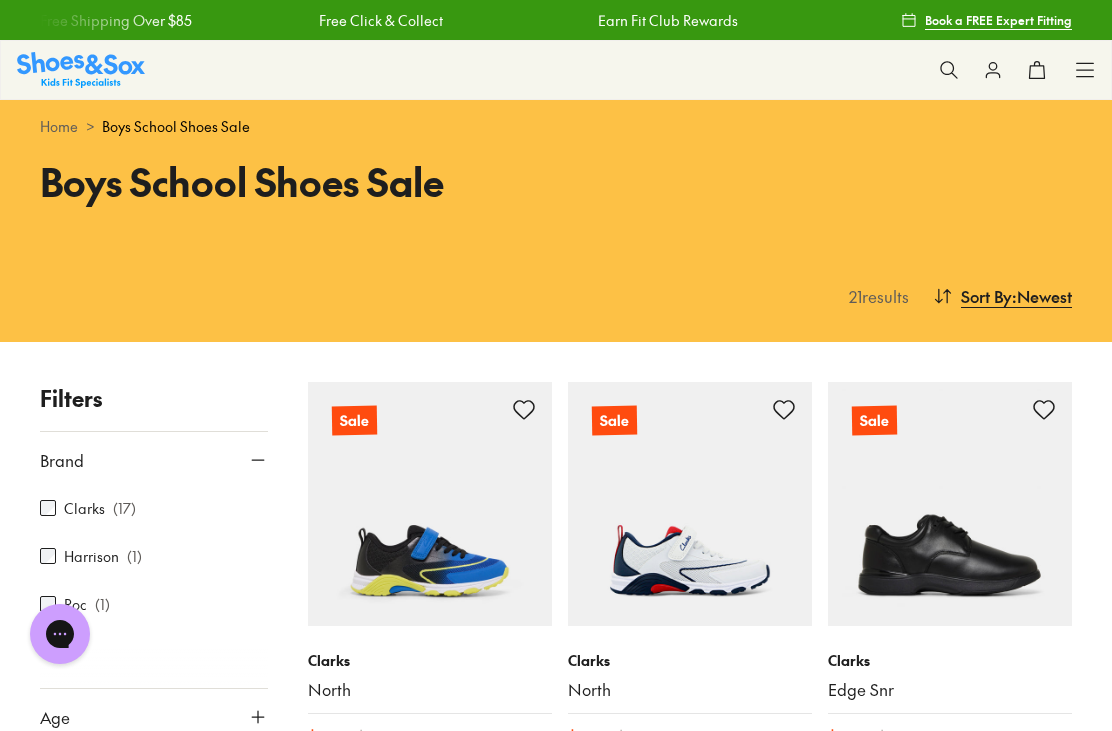 scroll, scrollTop: 0, scrollLeft: 0, axis: both 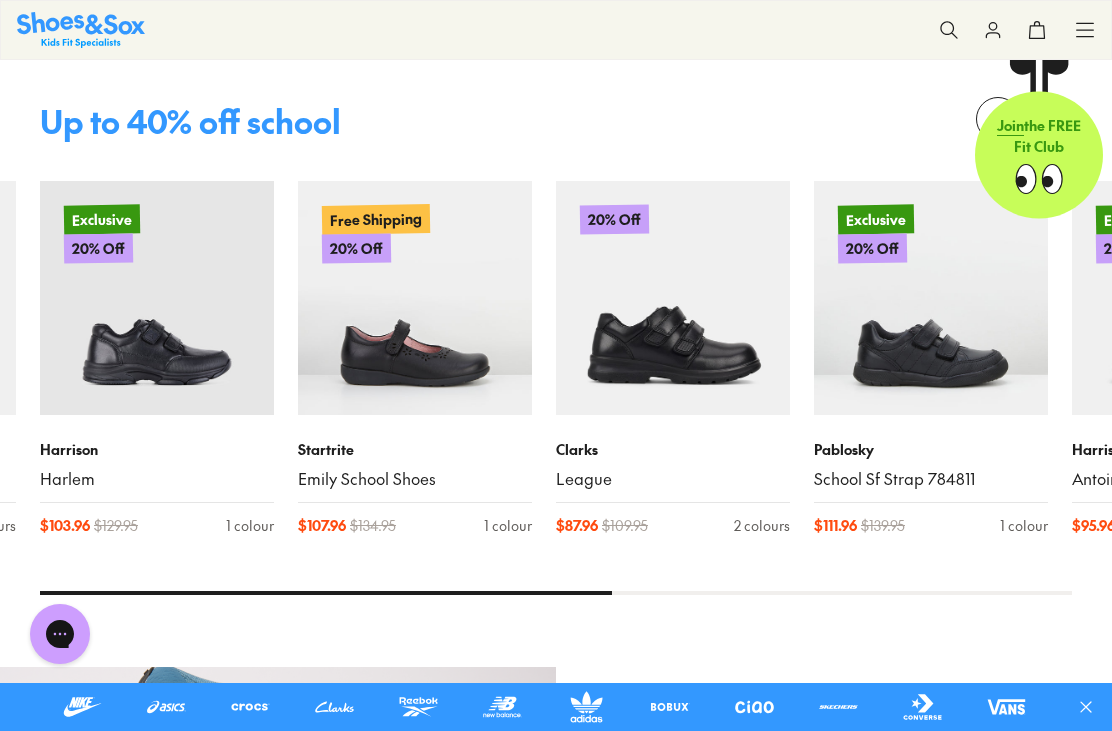 click on "School Sf Strap 784811" at bounding box center (931, 479) 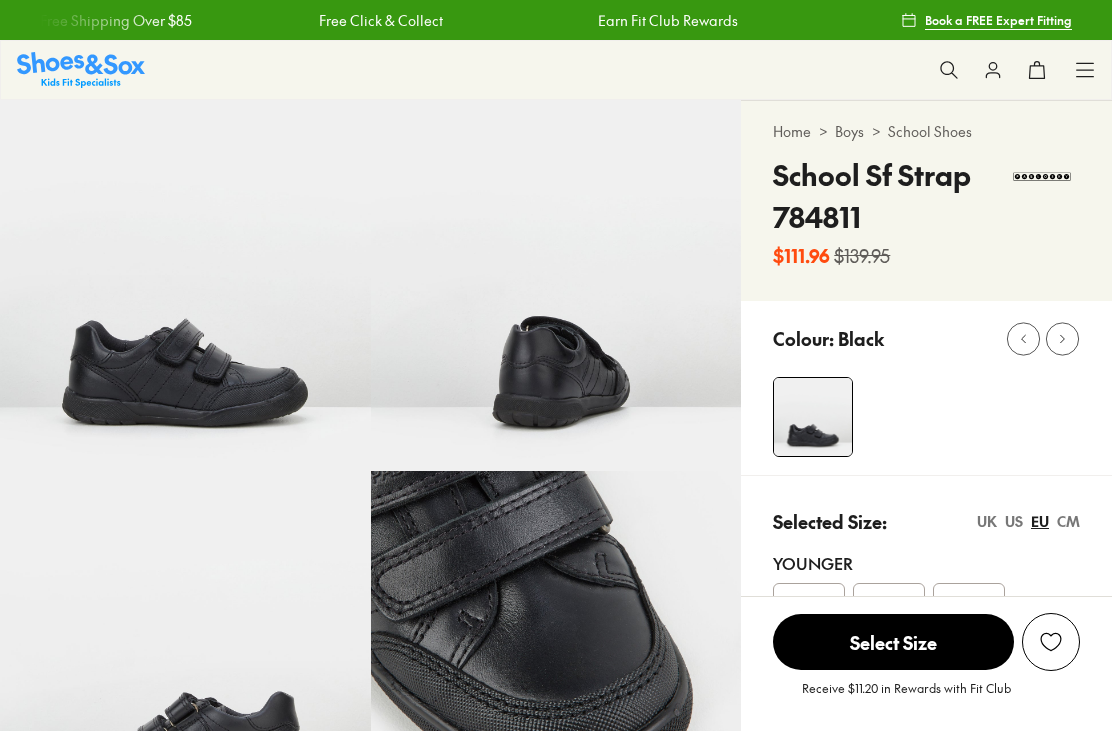 click 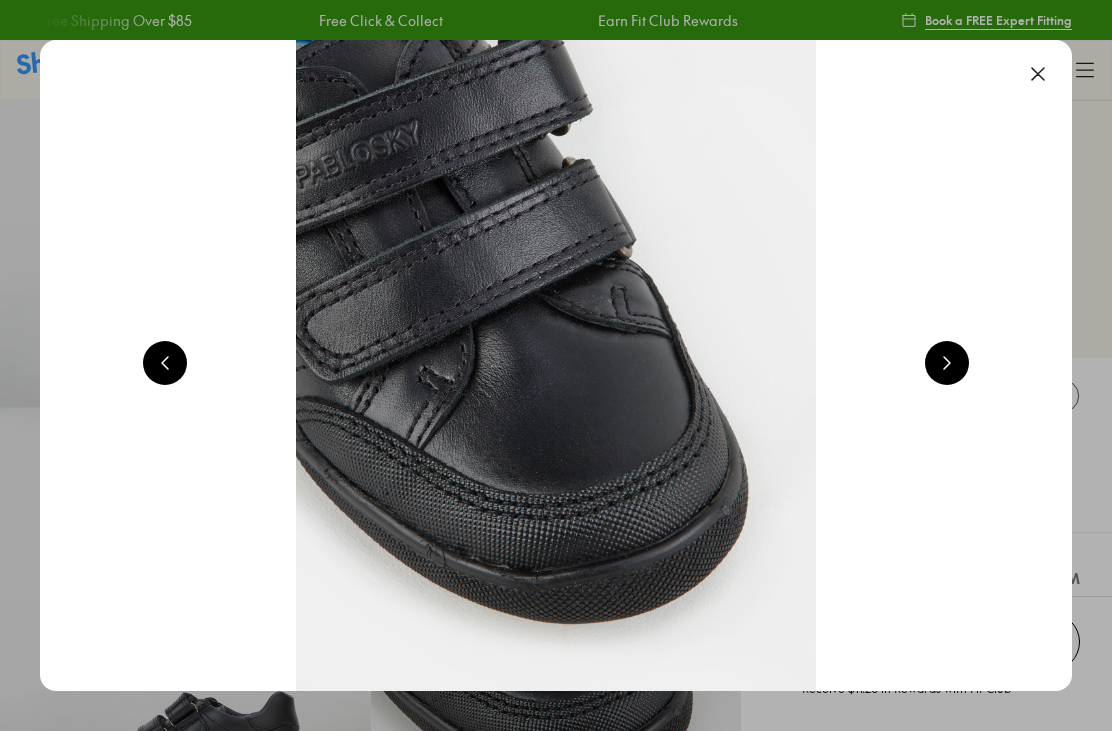 scroll, scrollTop: 0, scrollLeft: 0, axis: both 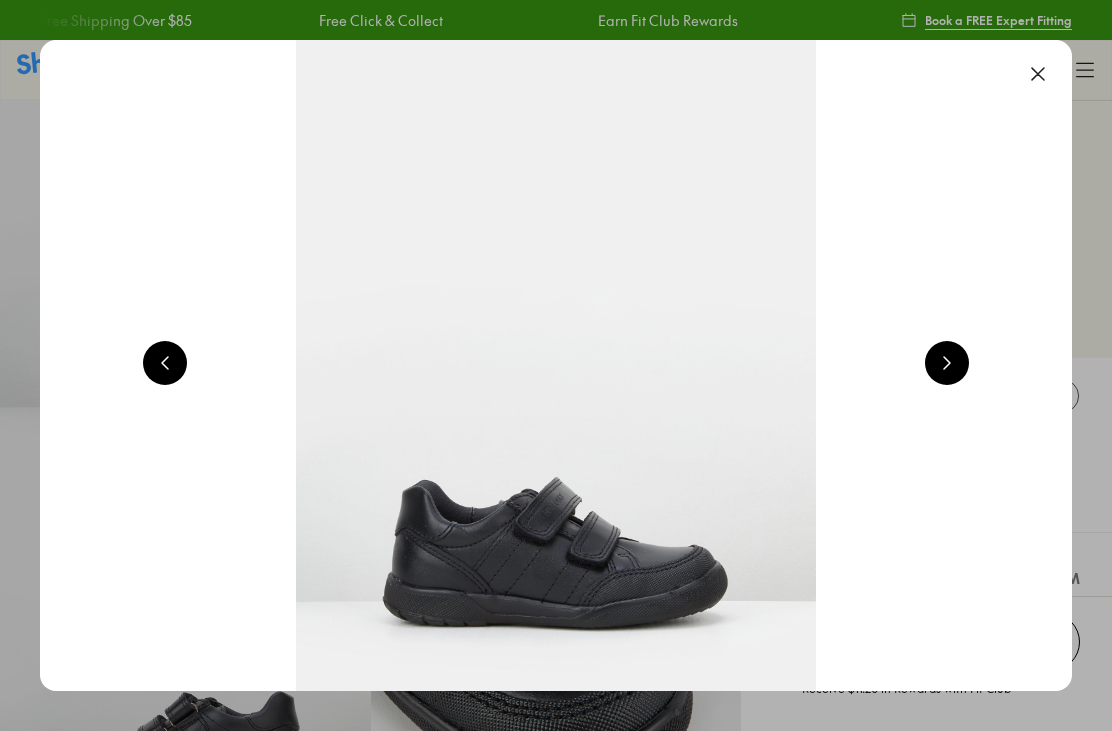 select on "*" 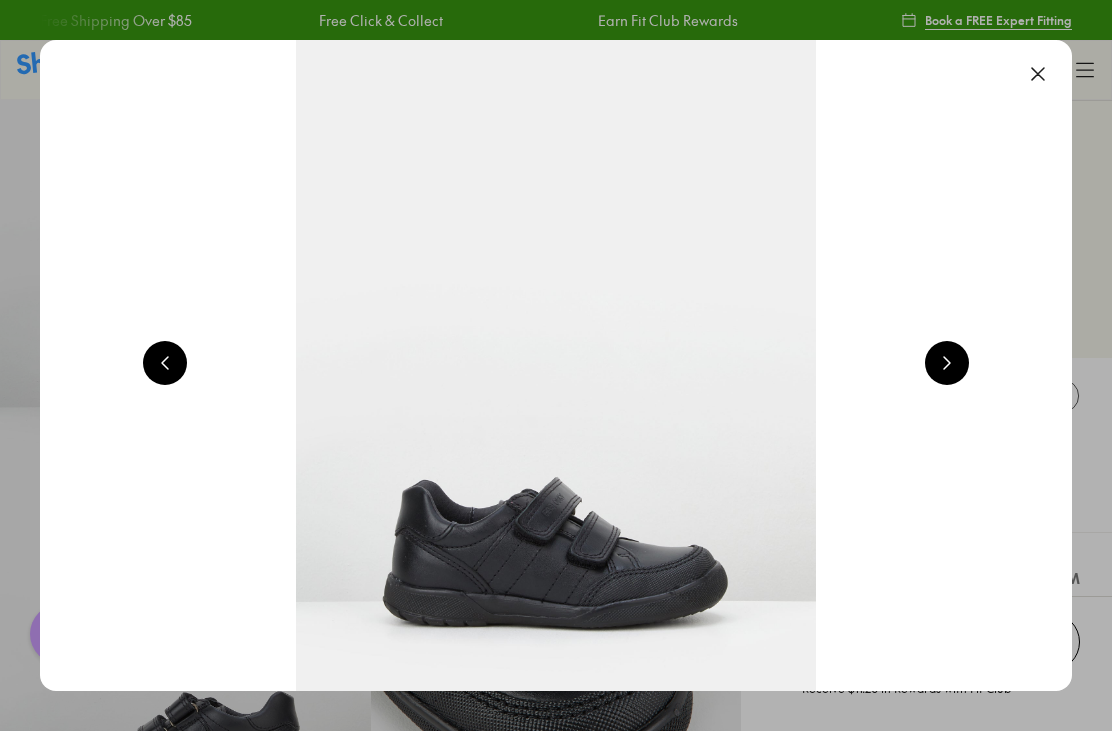 scroll, scrollTop: 0, scrollLeft: 0, axis: both 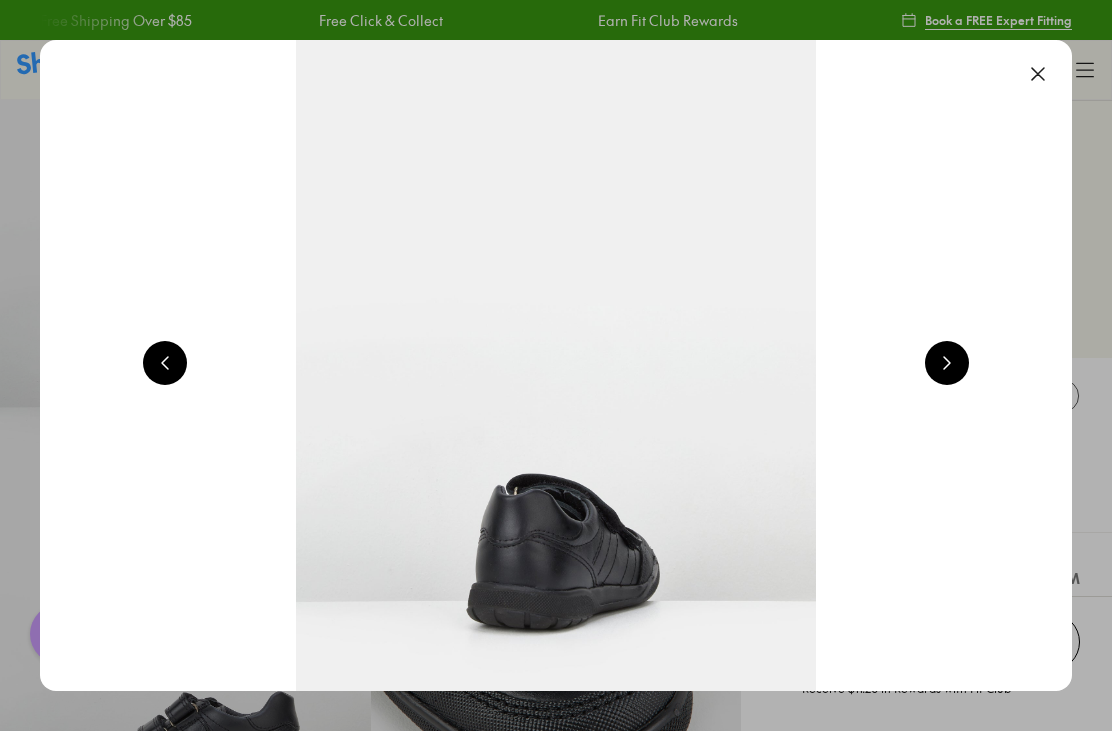 click at bounding box center [947, 363] 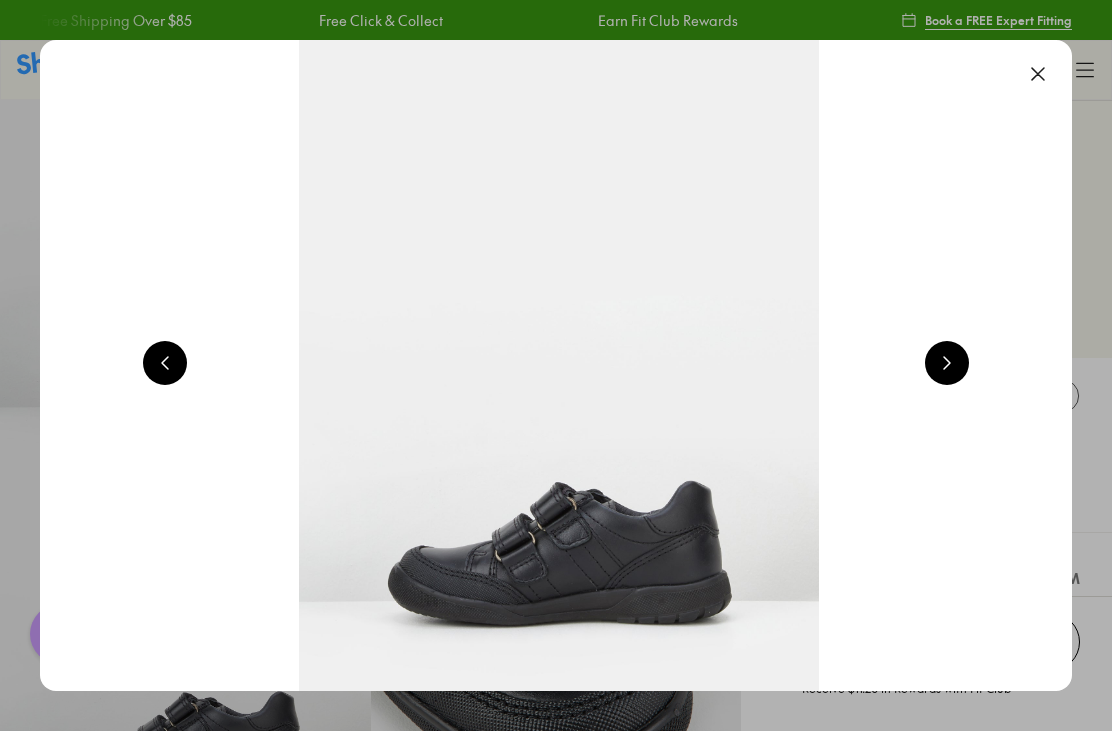 scroll, scrollTop: 0, scrollLeft: 3096, axis: horizontal 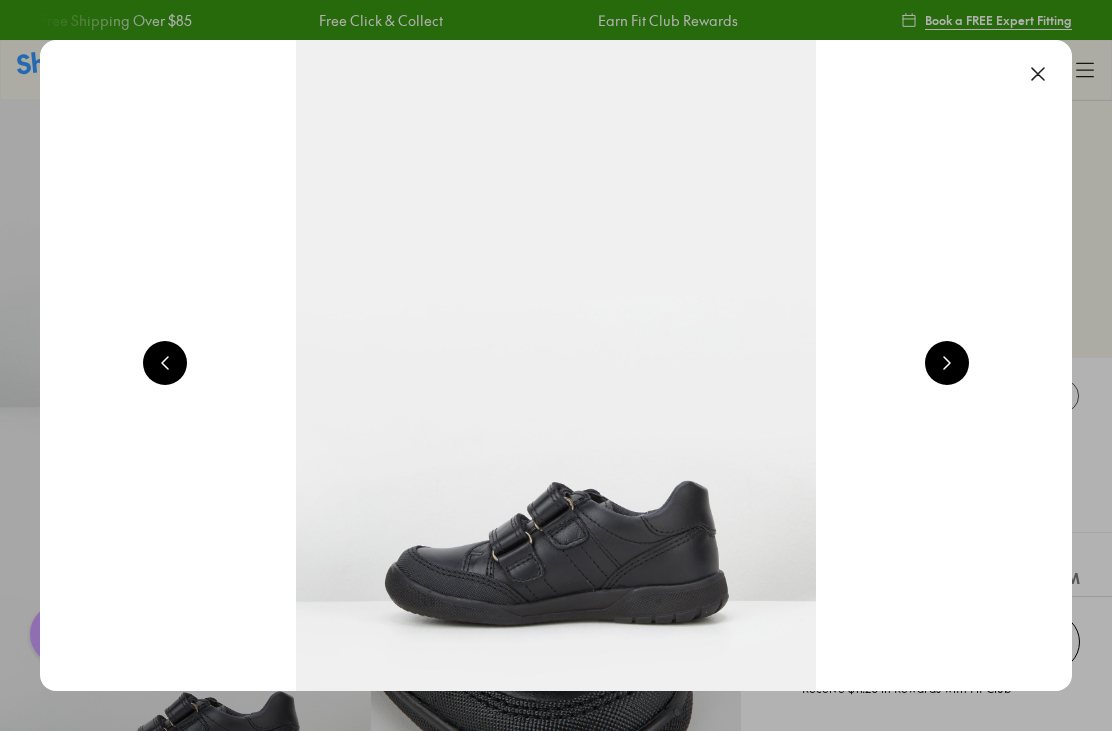 click at bounding box center [947, 363] 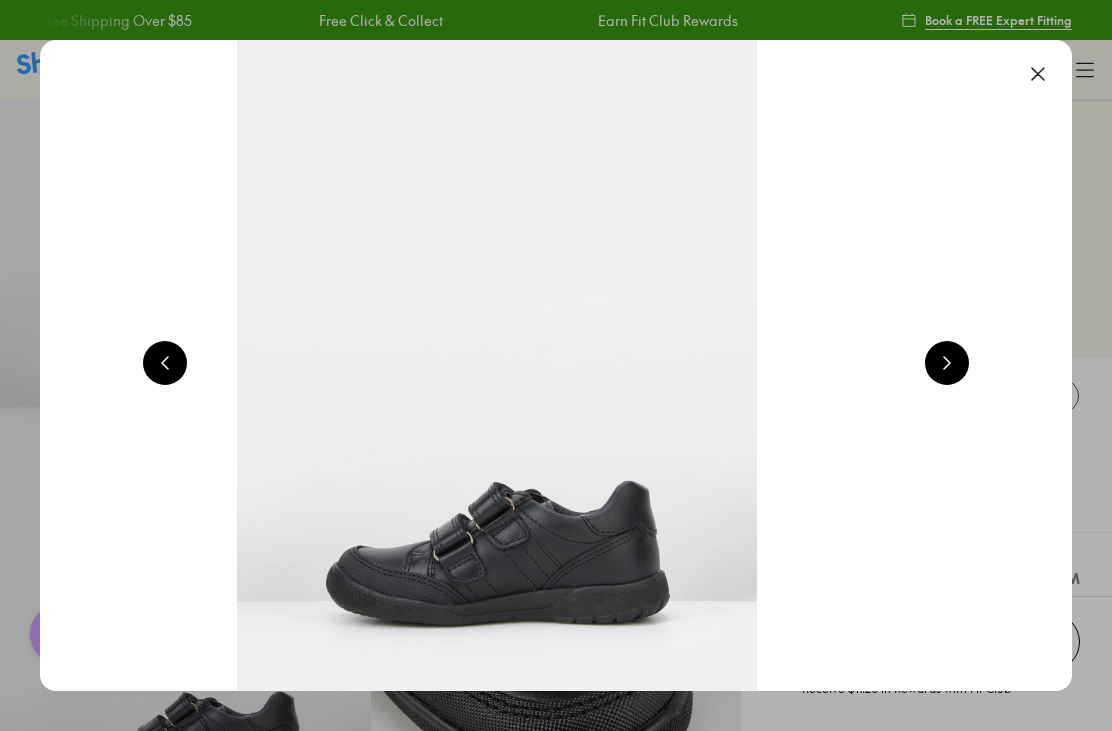 scroll, scrollTop: 0, scrollLeft: 4128, axis: horizontal 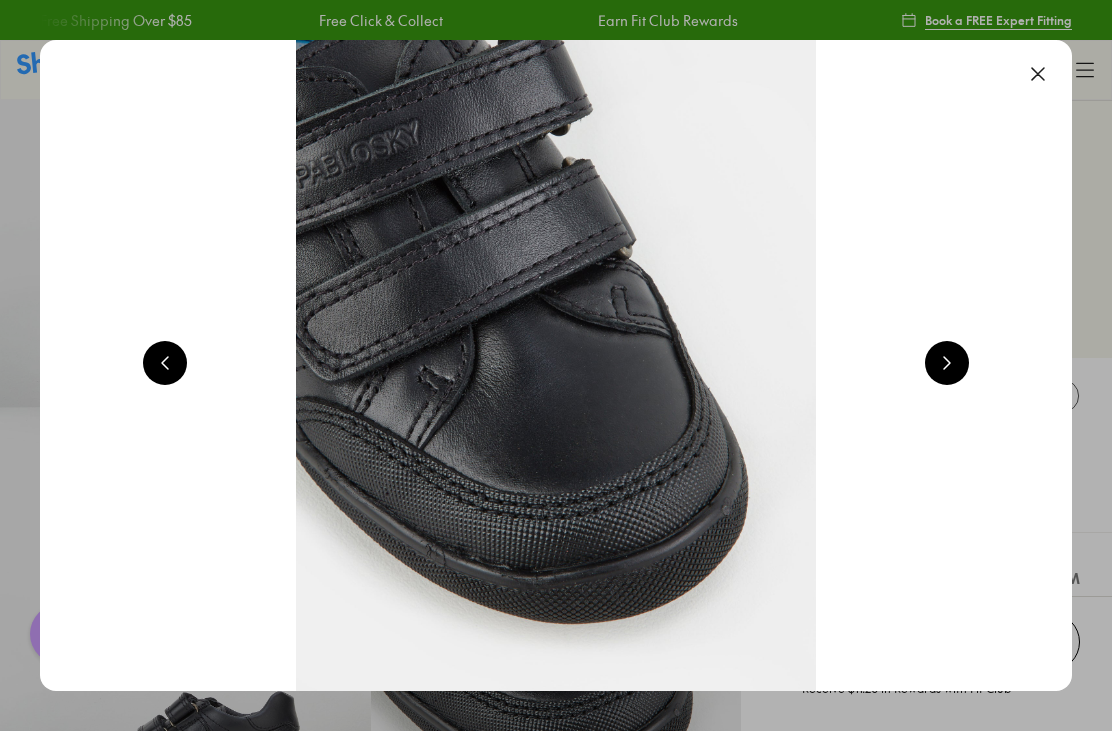 click at bounding box center [1038, 74] 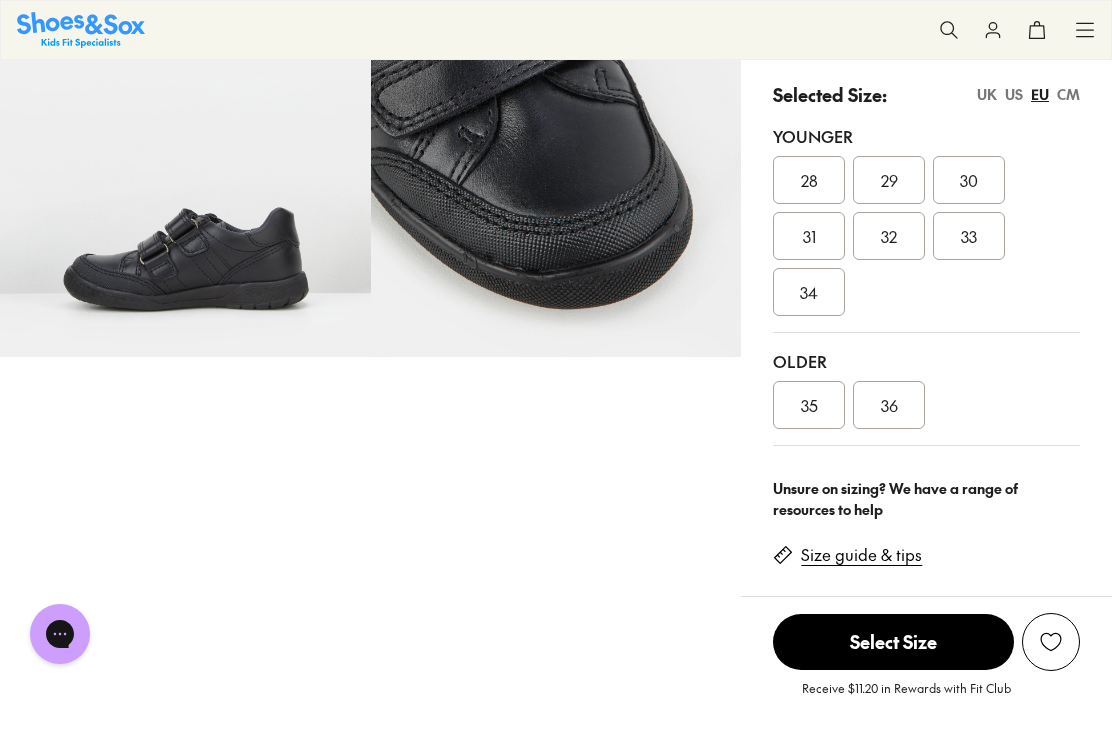 scroll, scrollTop: 483, scrollLeft: 0, axis: vertical 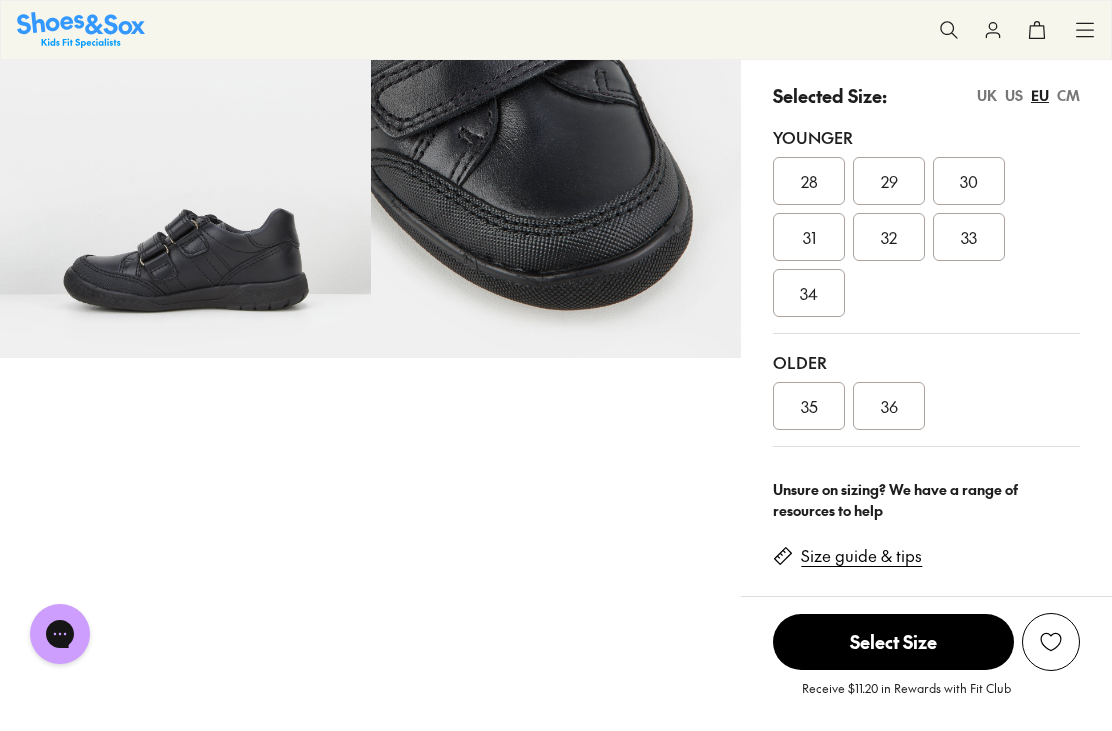 click on "36" at bounding box center (889, 406) 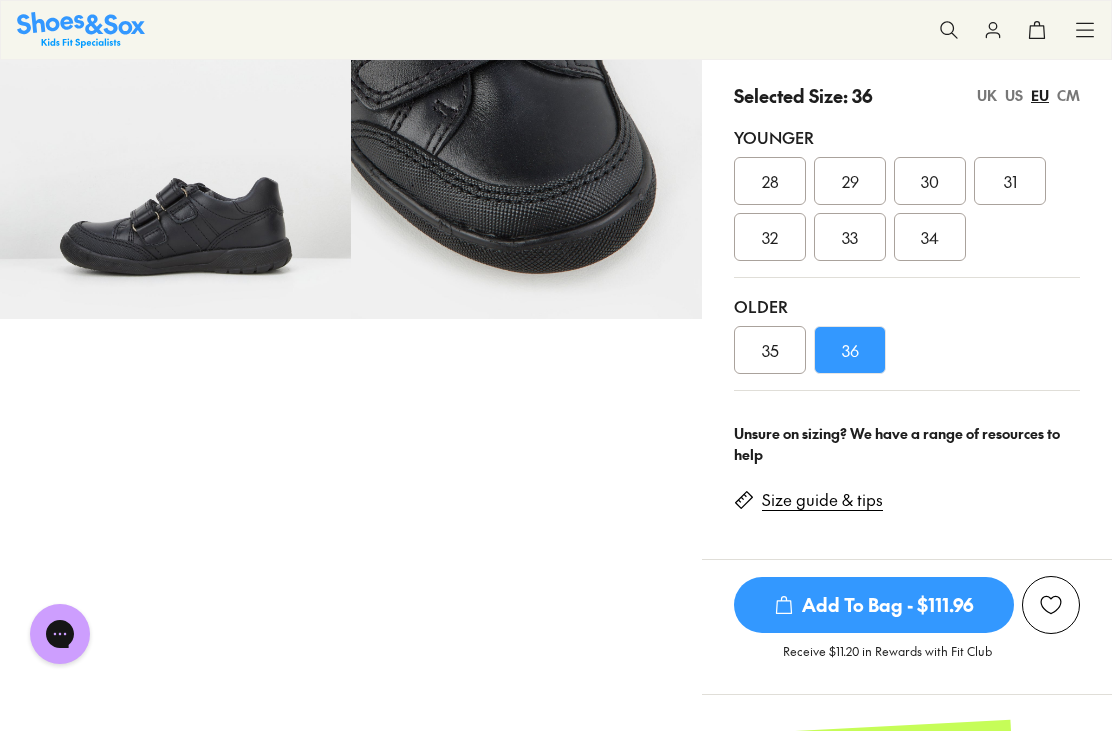 click on "Add To Bag - $111.96" at bounding box center (874, 605) 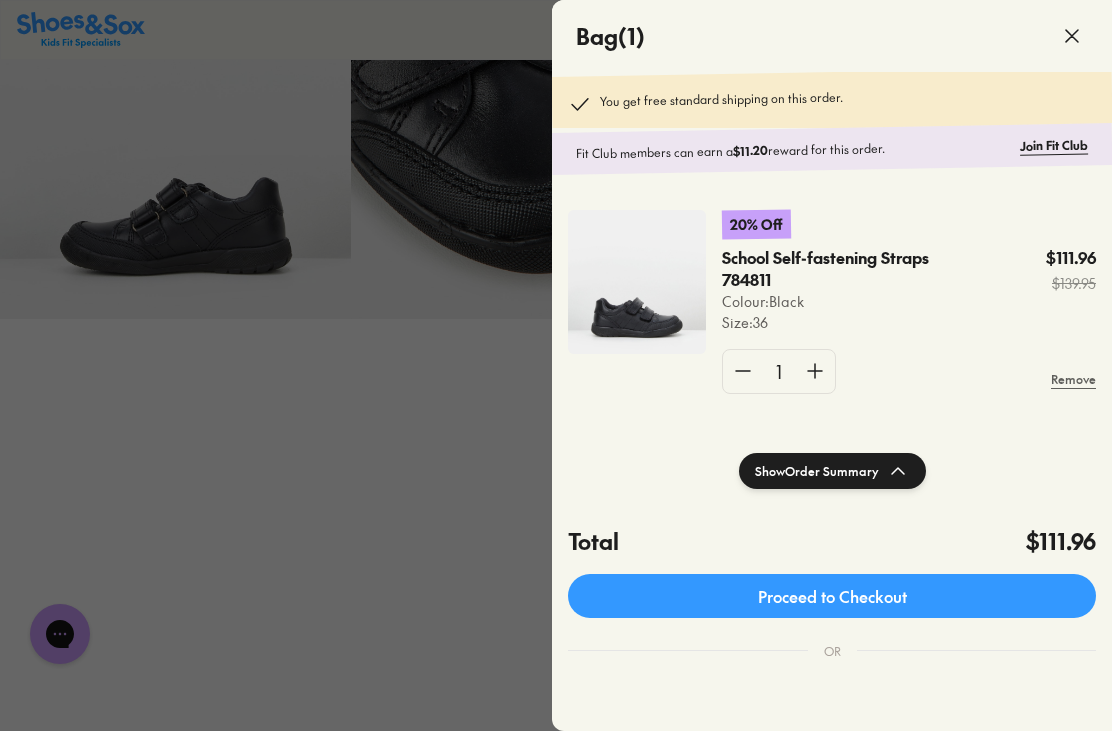 click 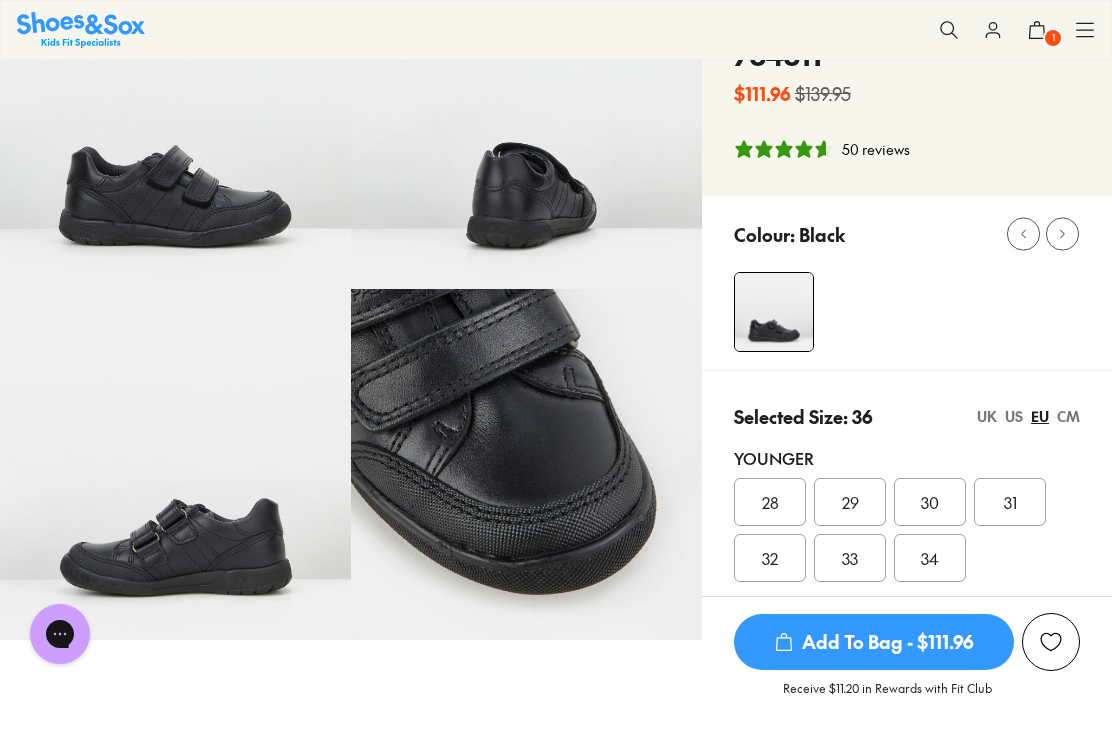 scroll, scrollTop: 0, scrollLeft: 0, axis: both 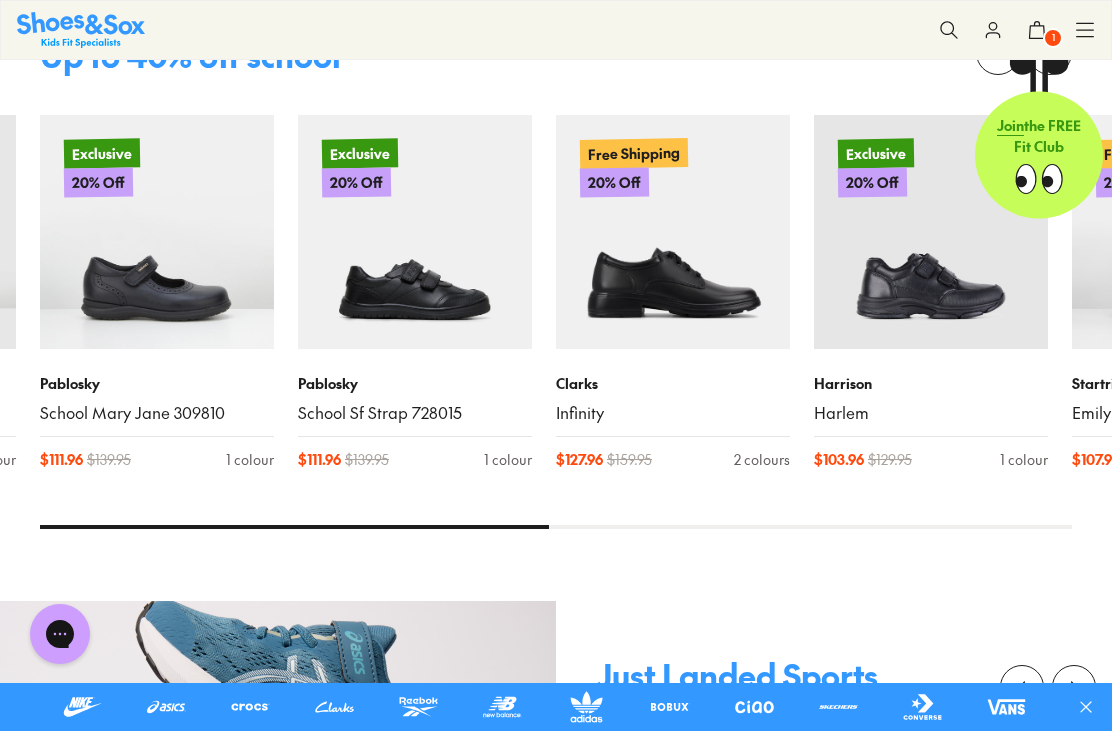 click on "Pablosky School Sf Strap 728015" at bounding box center [415, 398] 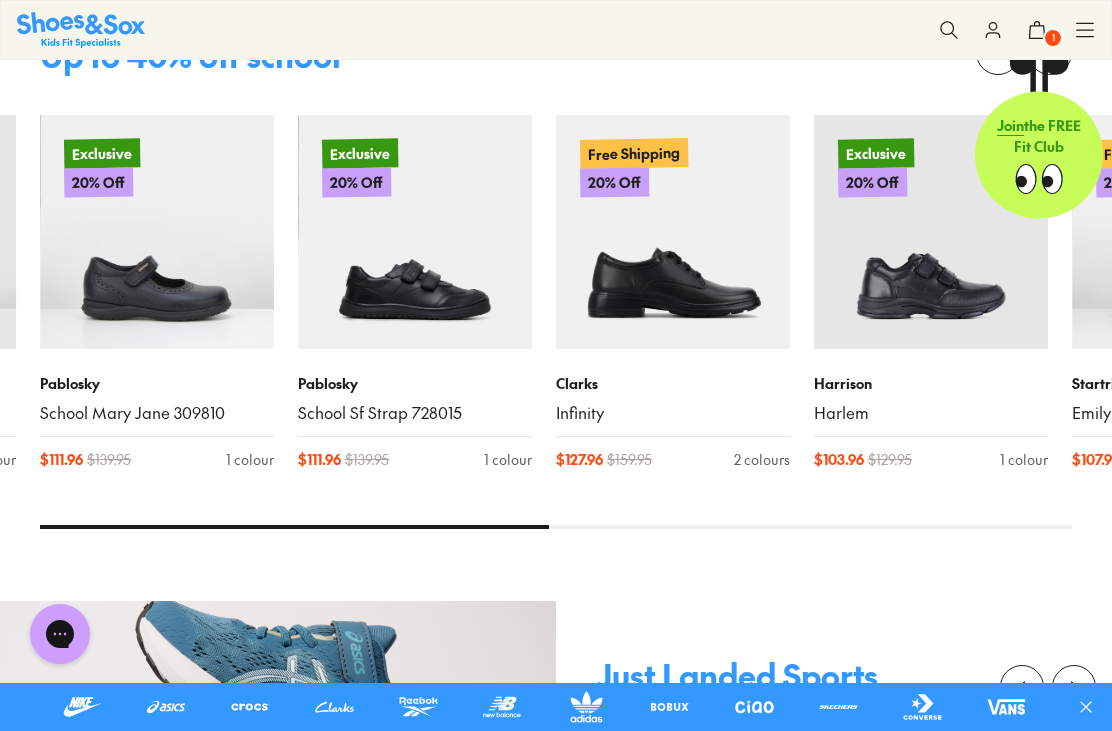 click on "School Sf Strap 728015" at bounding box center [415, 413] 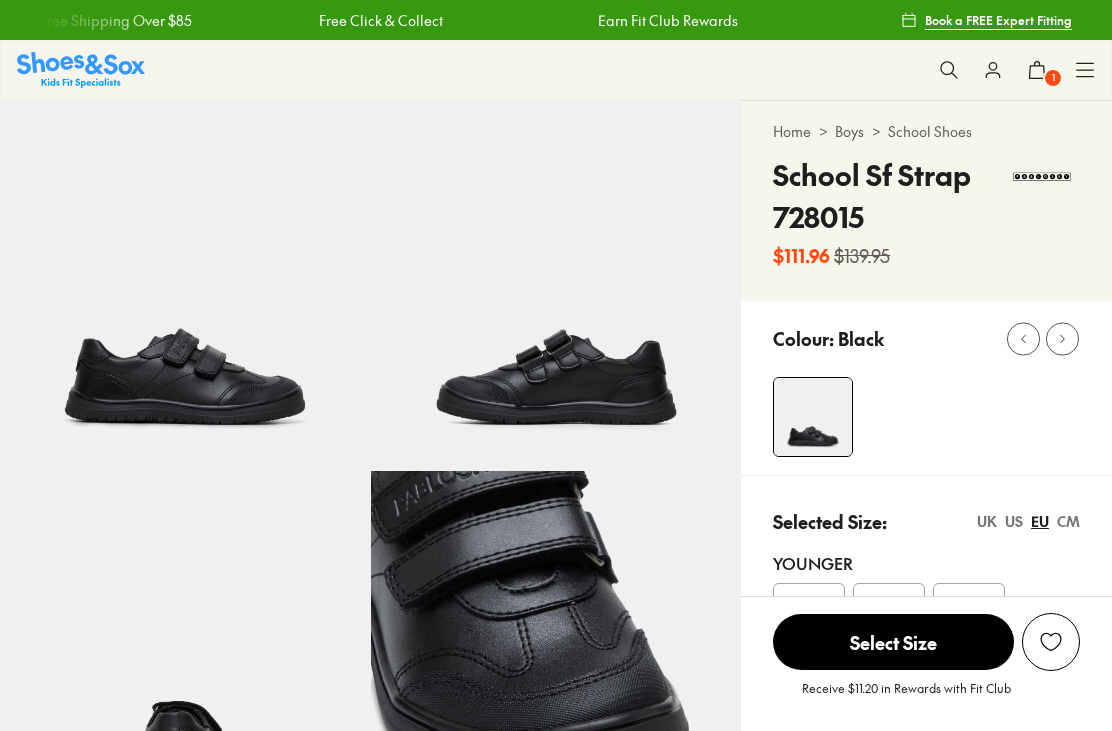 scroll, scrollTop: 0, scrollLeft: 0, axis: both 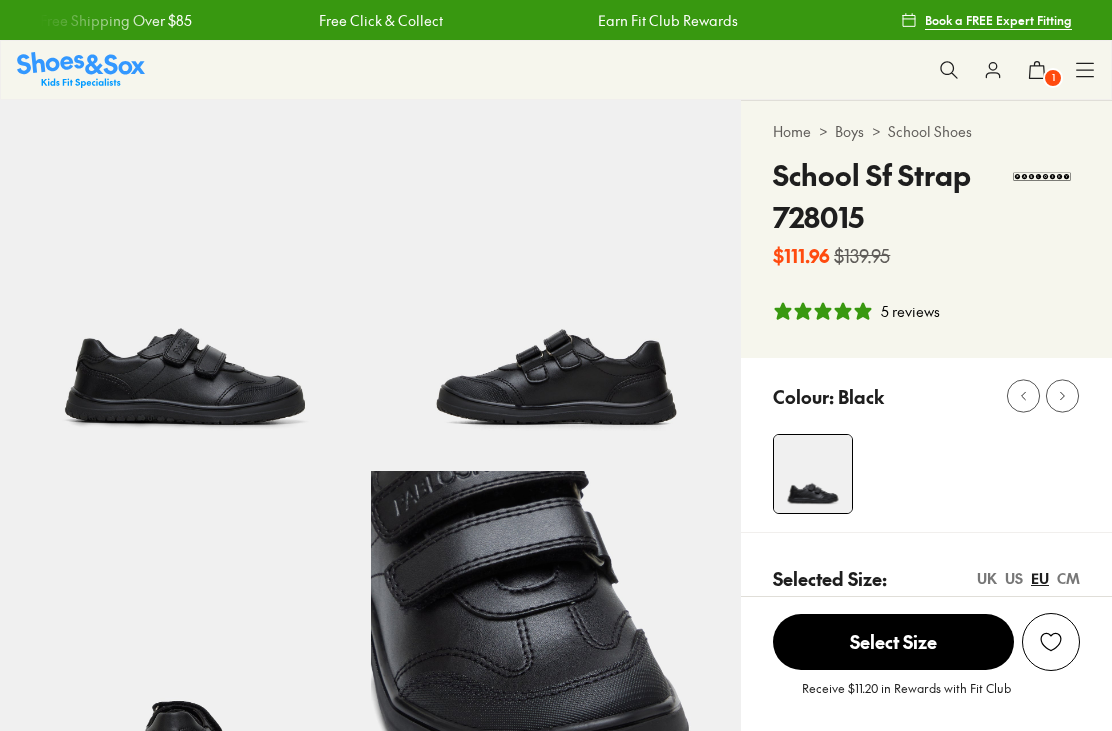 select on "*" 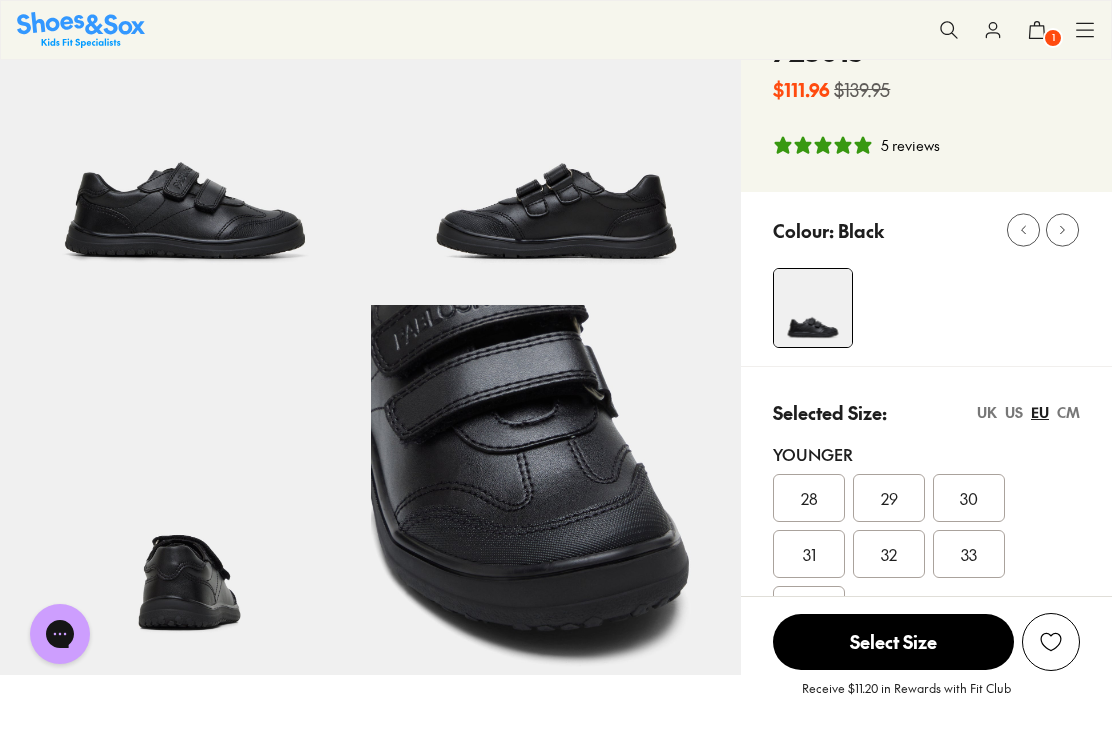 scroll, scrollTop: 168, scrollLeft: 0, axis: vertical 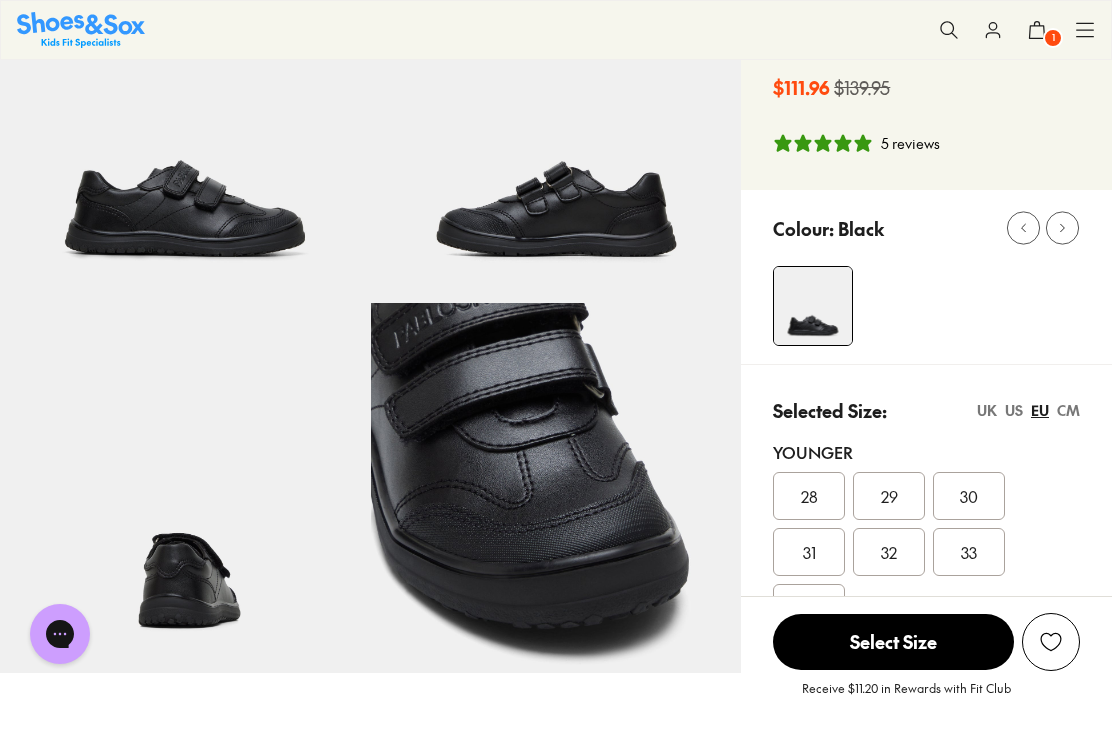 click 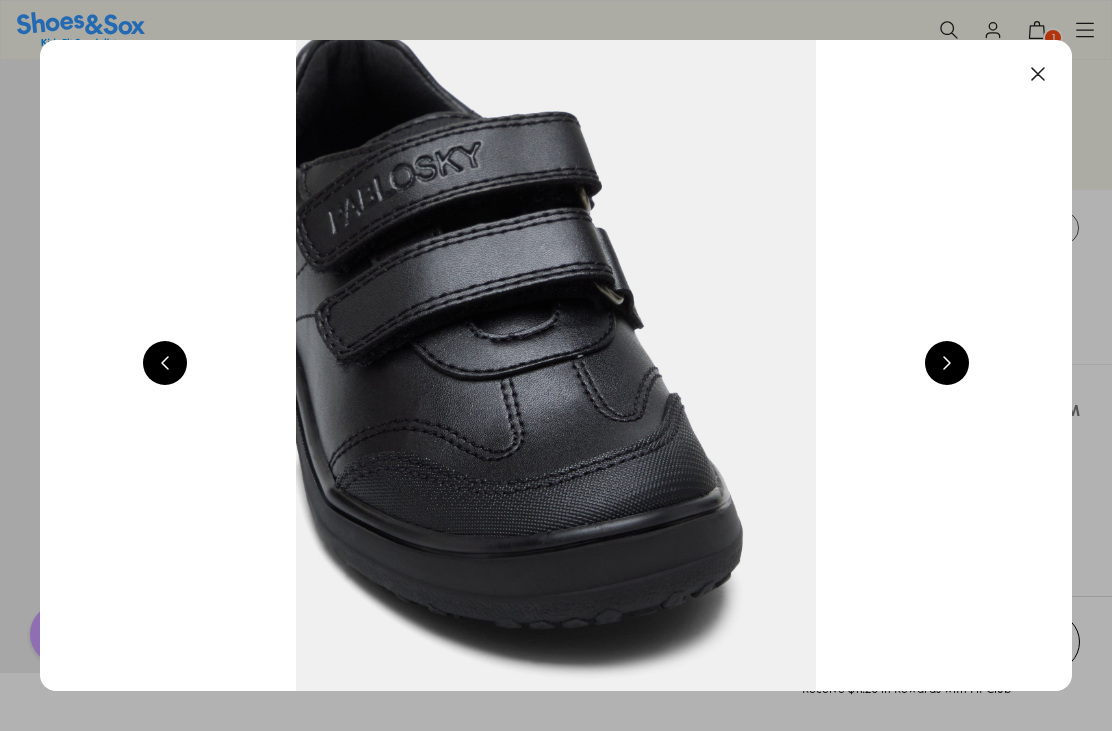 scroll, scrollTop: 0, scrollLeft: 1032, axis: horizontal 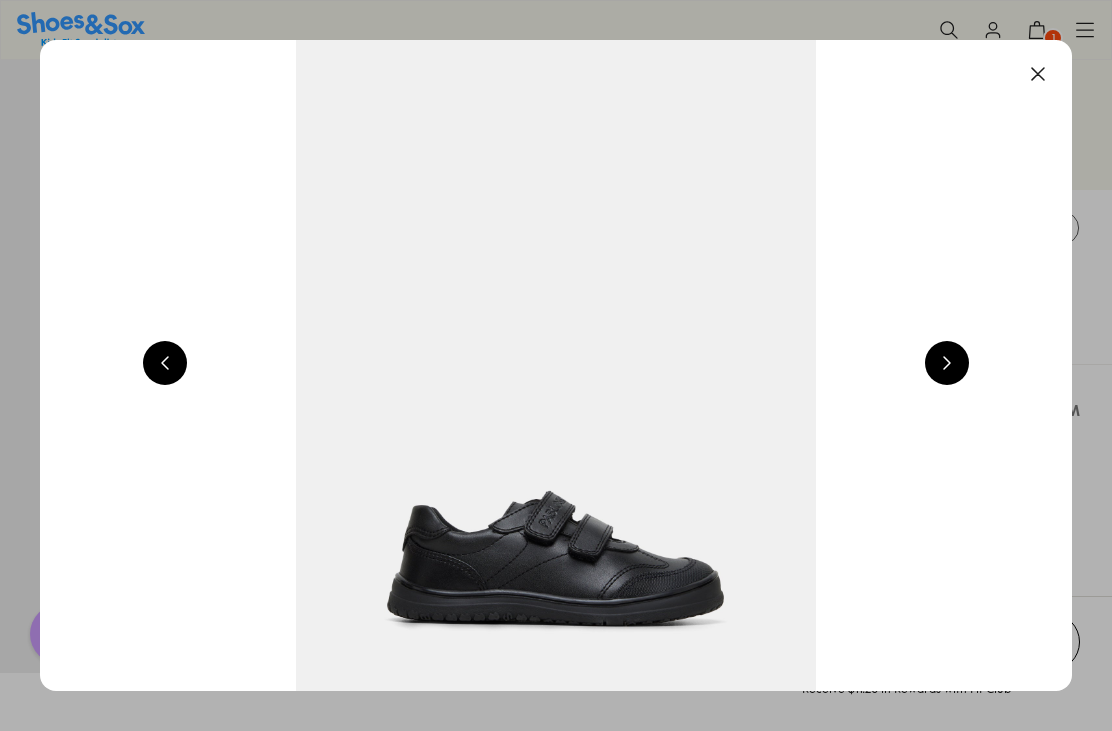 click at bounding box center (556, 365) 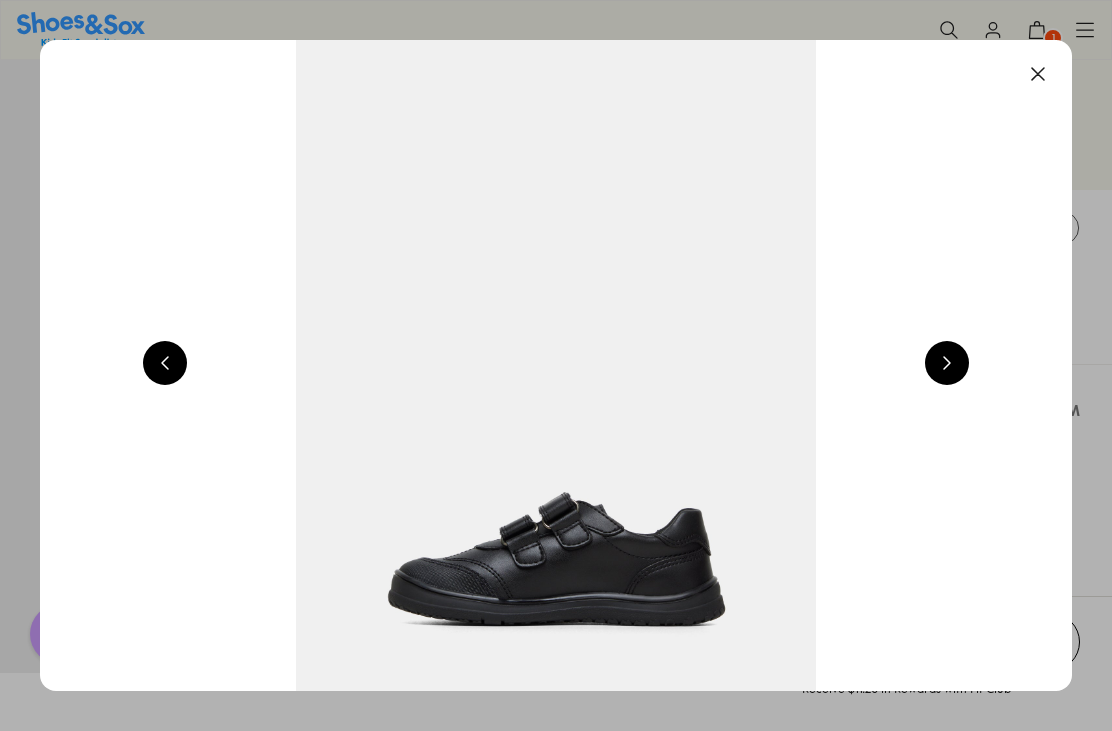 click at bounding box center (947, 363) 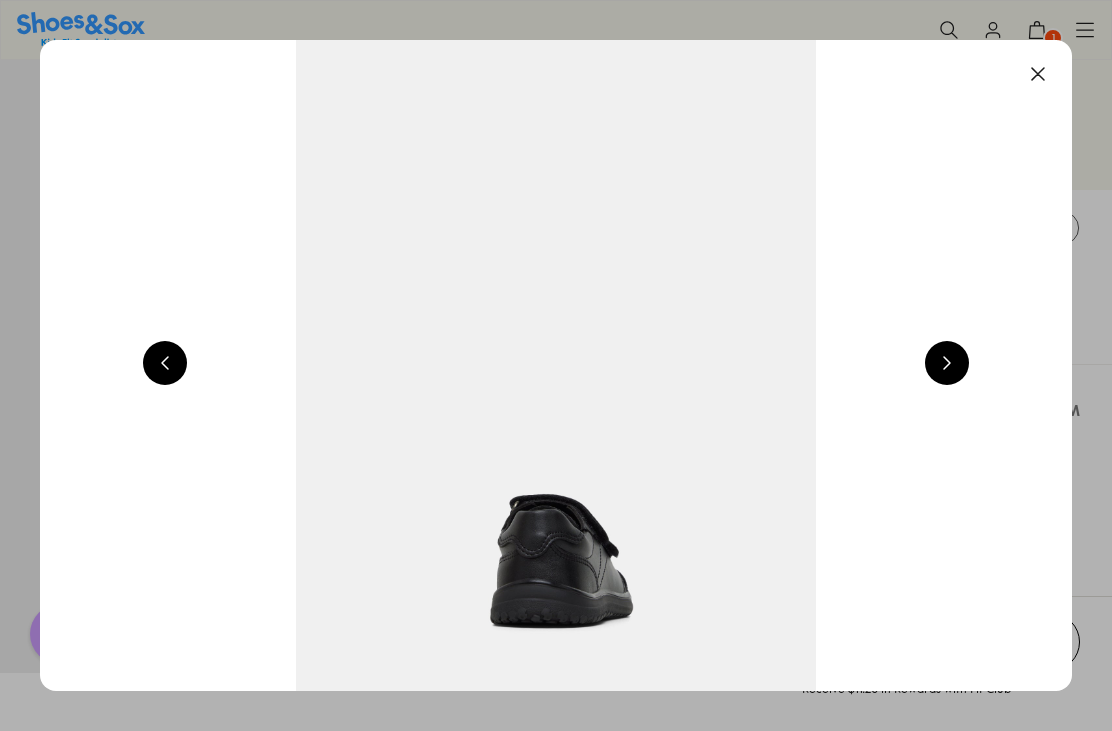 click at bounding box center (947, 363) 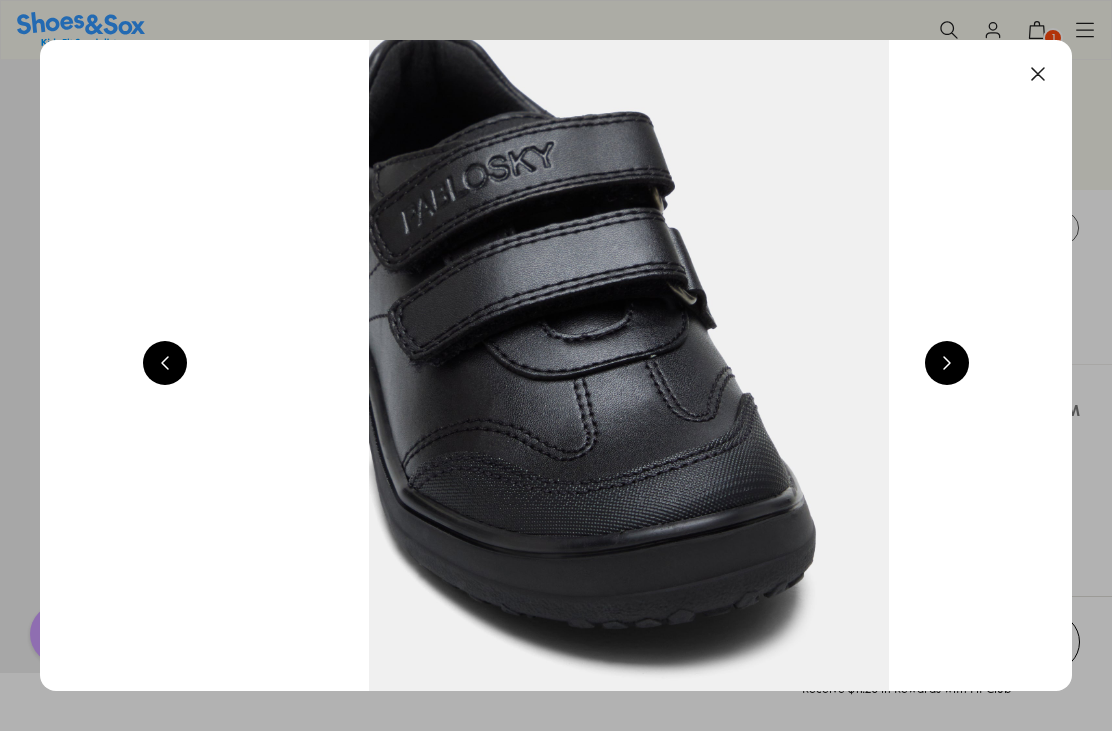 scroll, scrollTop: 0, scrollLeft: 4128, axis: horizontal 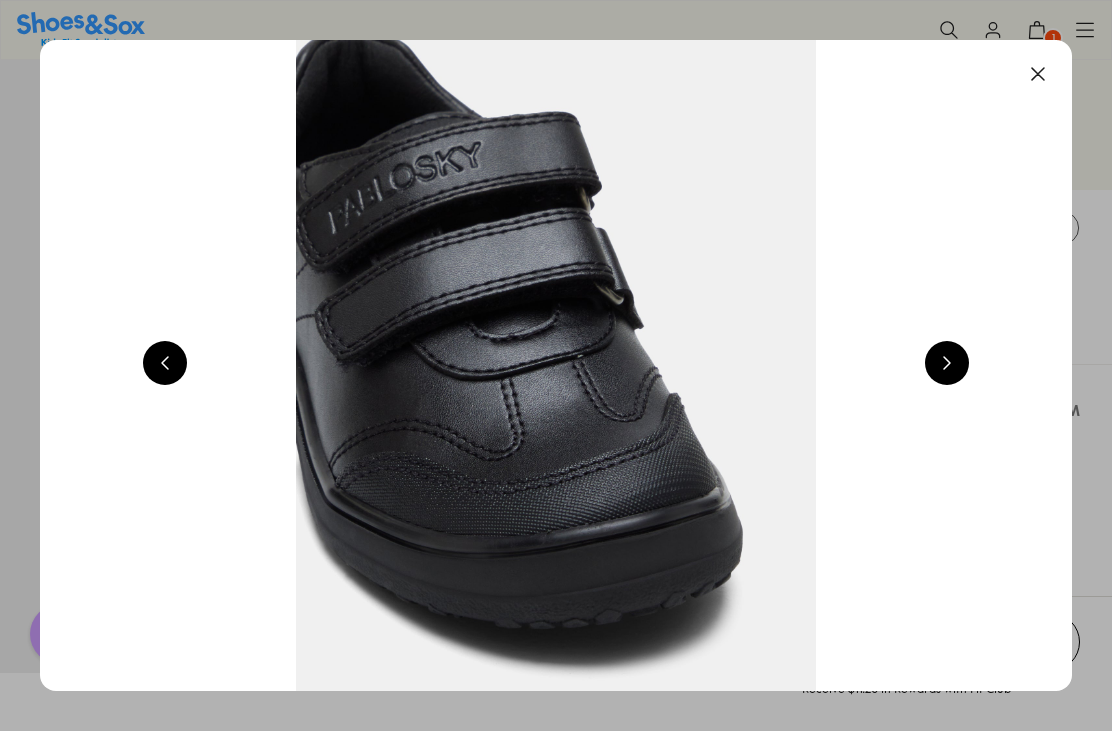 click at bounding box center (556, 365) 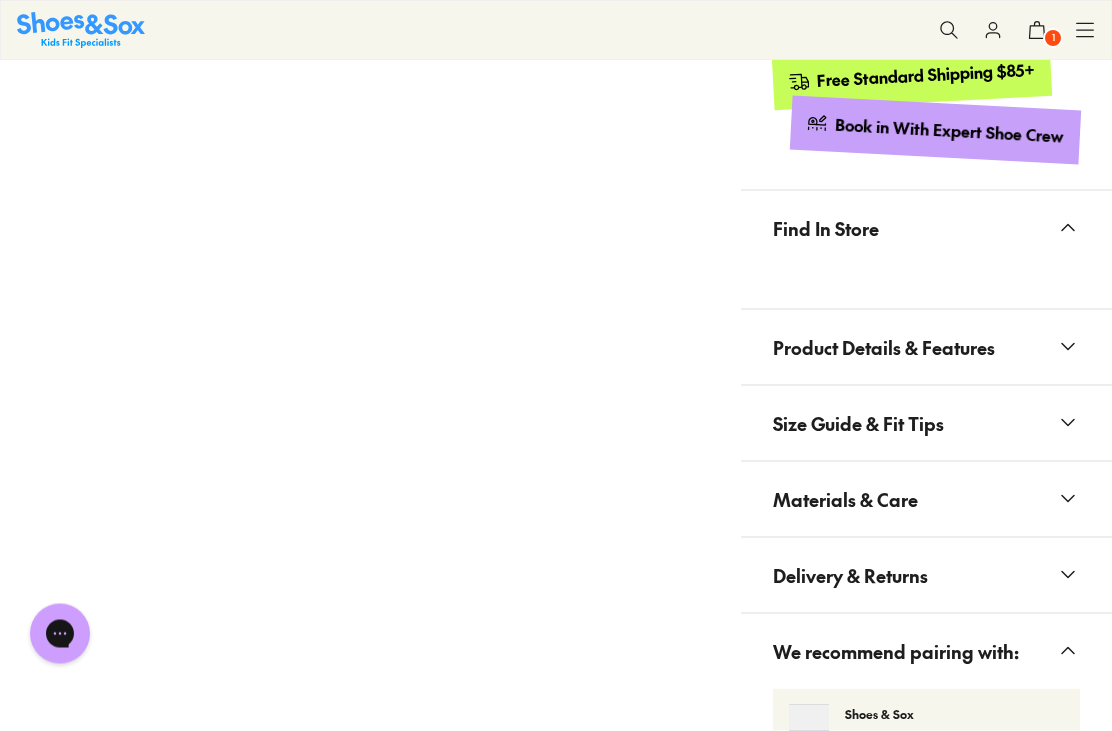 scroll, scrollTop: 1268, scrollLeft: 0, axis: vertical 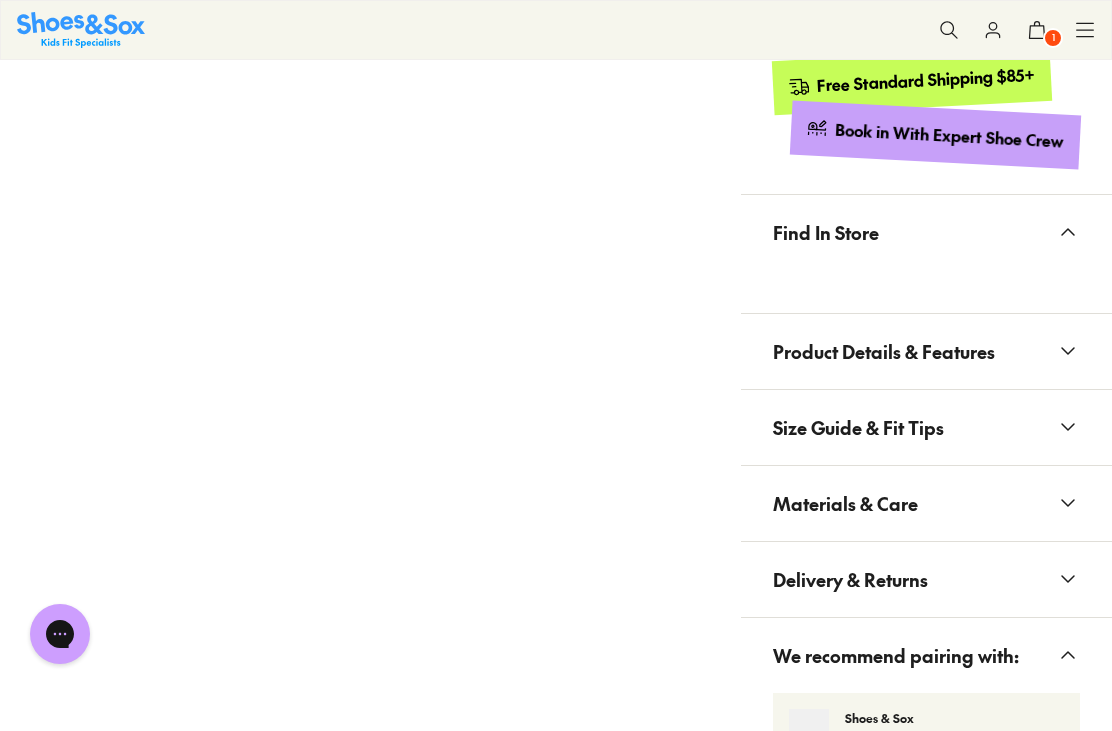 click on "Product Details & Features" at bounding box center (926, 351) 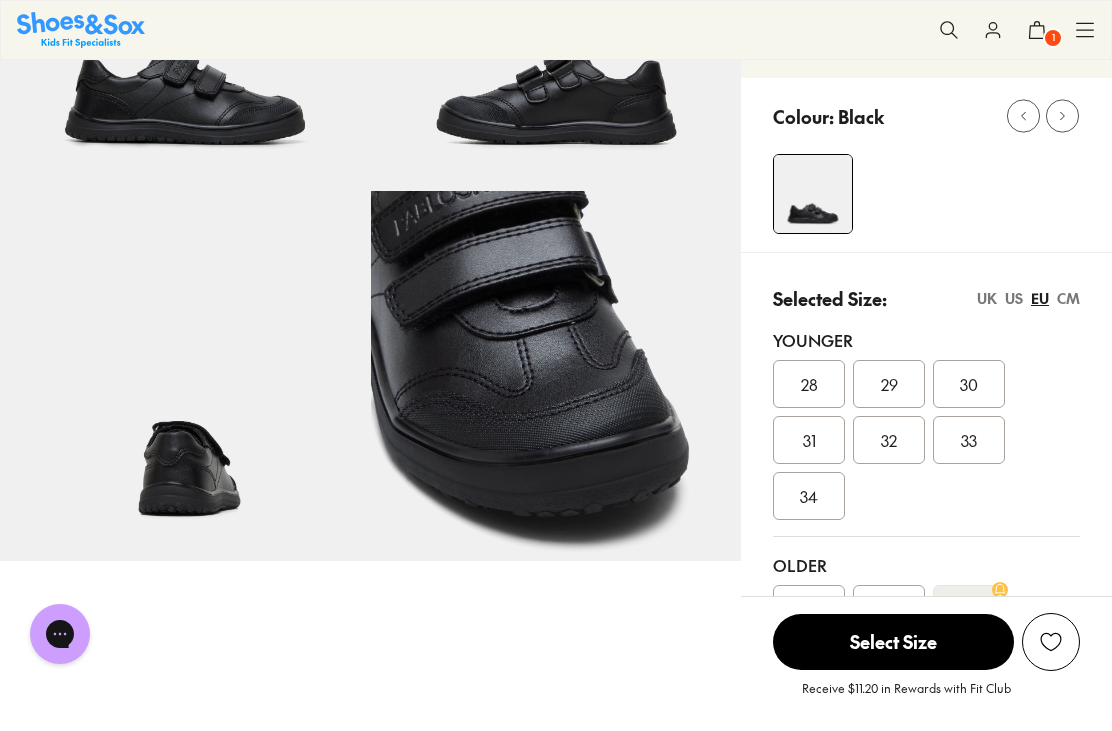 scroll, scrollTop: 0, scrollLeft: 0, axis: both 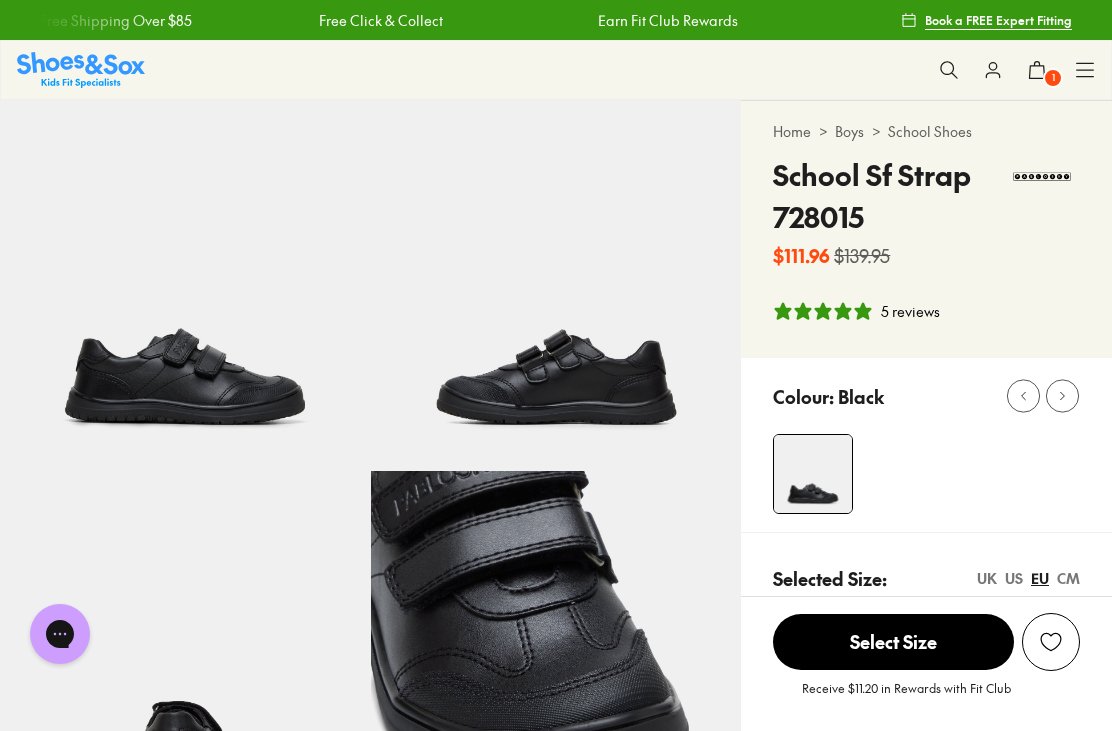 click 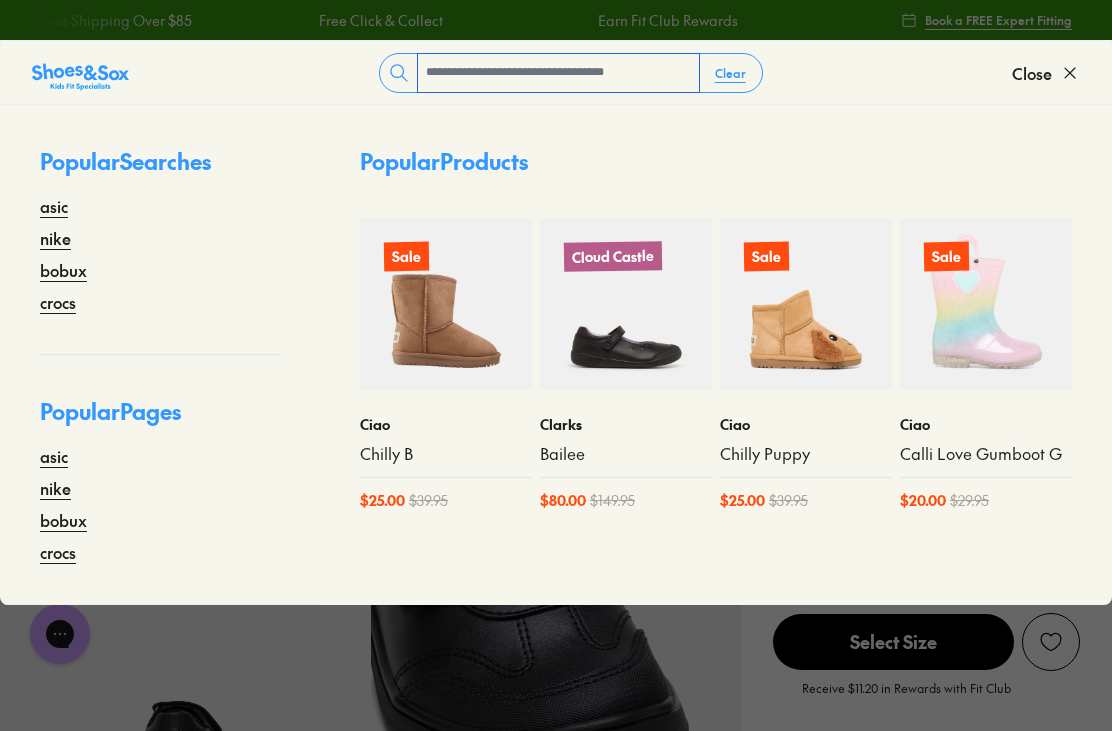 paste on "*********" 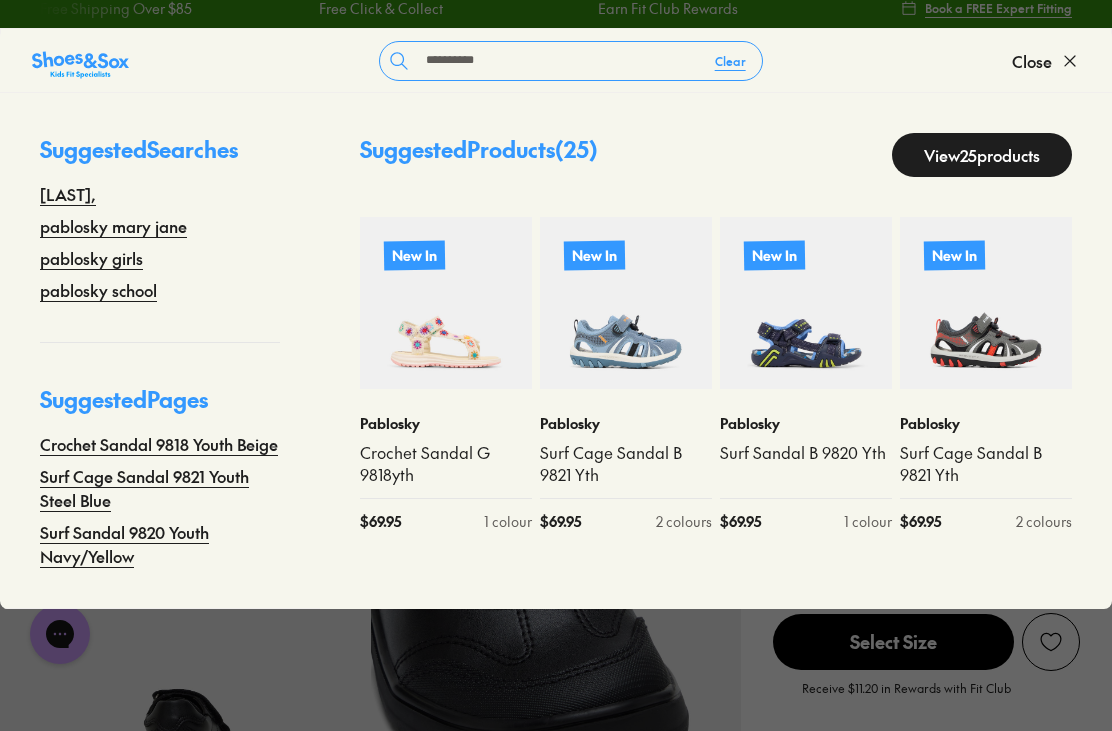 scroll, scrollTop: 25, scrollLeft: 0, axis: vertical 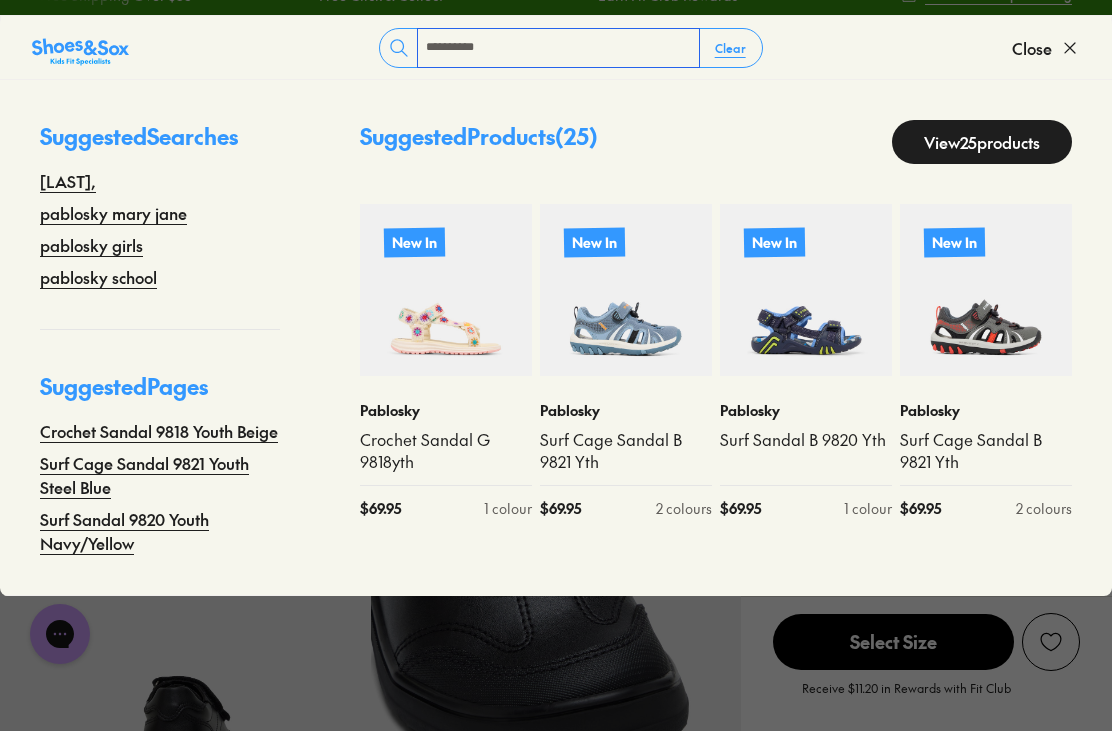 type on "*********" 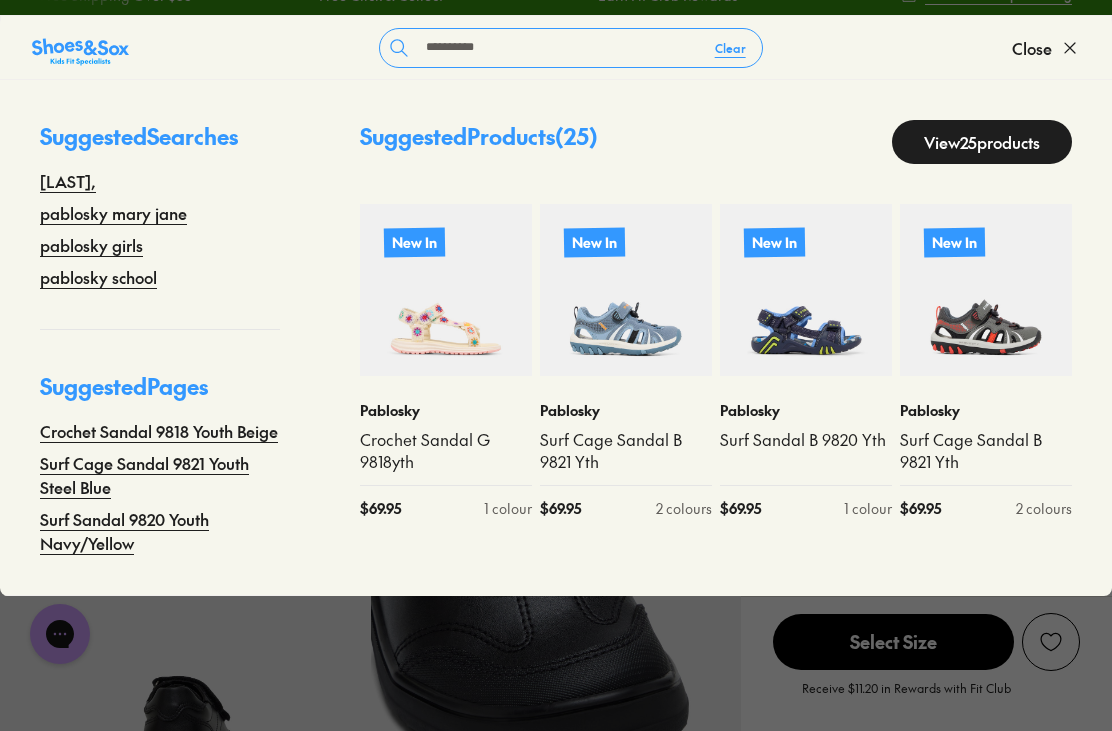 click on "pablosky school" at bounding box center [98, 277] 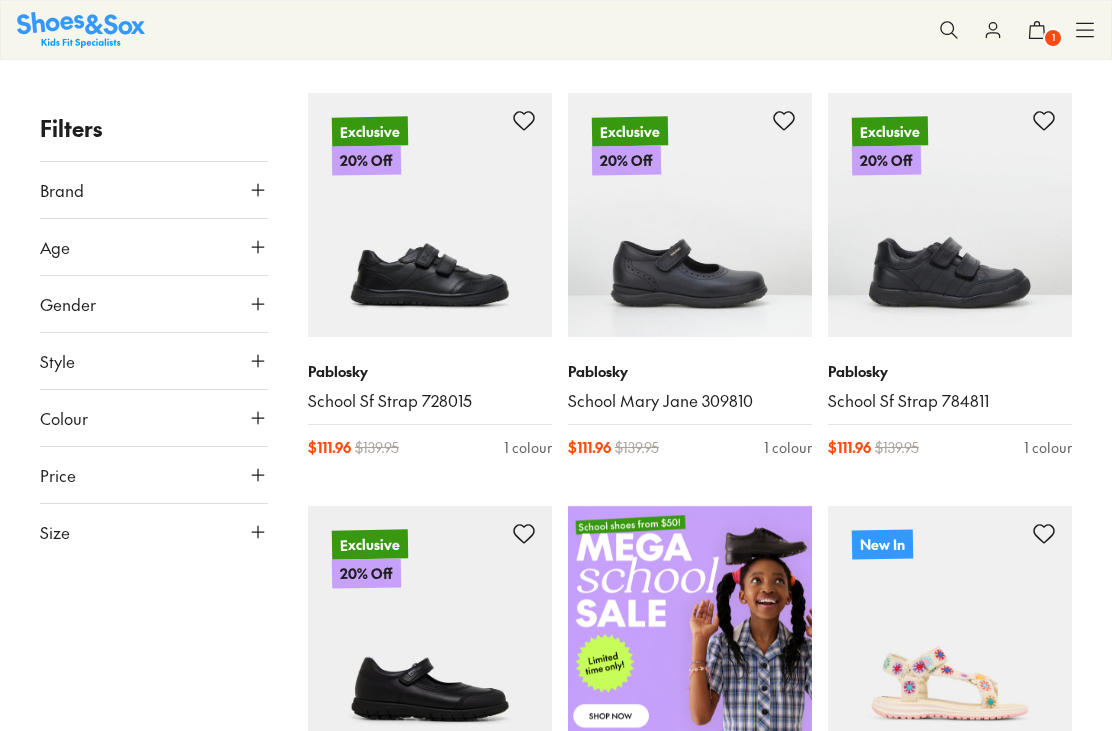 scroll, scrollTop: 238, scrollLeft: 0, axis: vertical 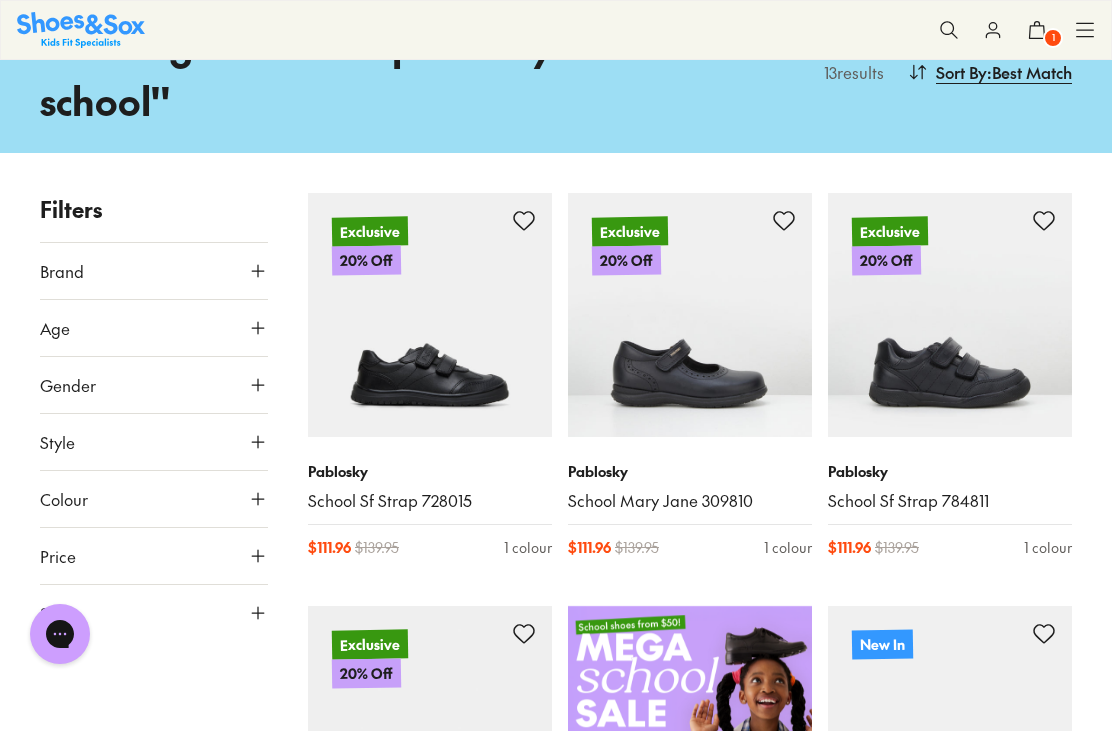 click on "School Sf Strap 784811" at bounding box center (950, 501) 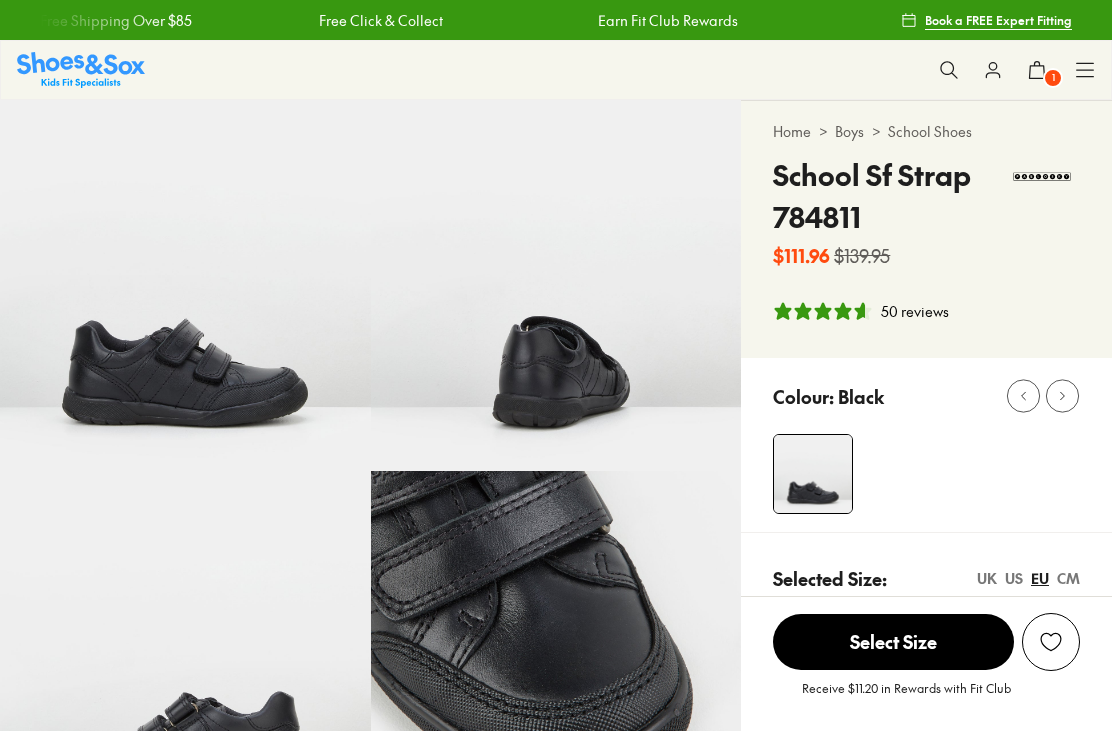 scroll, scrollTop: 1143, scrollLeft: 0, axis: vertical 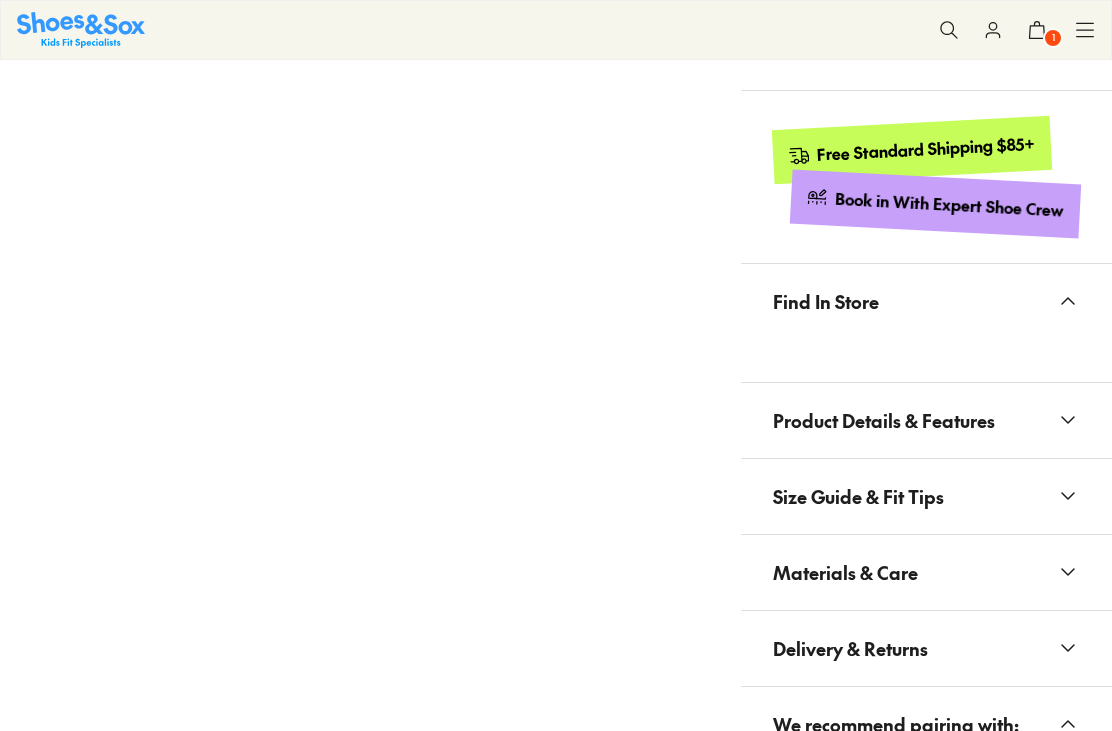 select on "*" 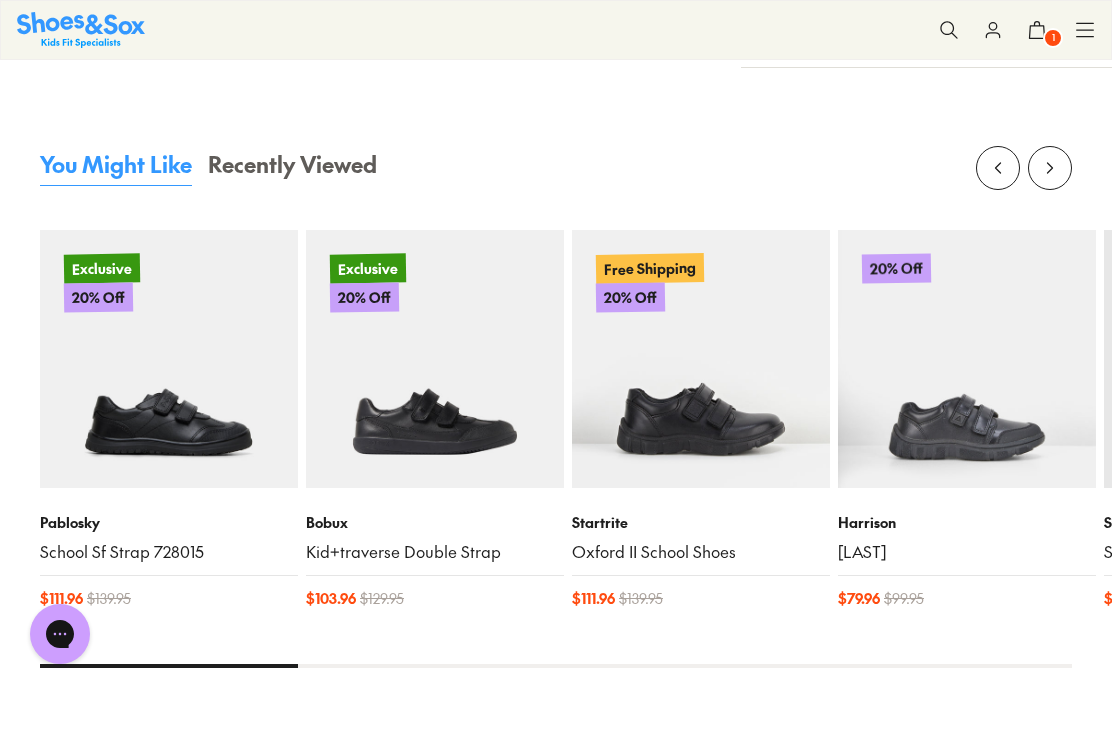 scroll, scrollTop: 0, scrollLeft: 0, axis: both 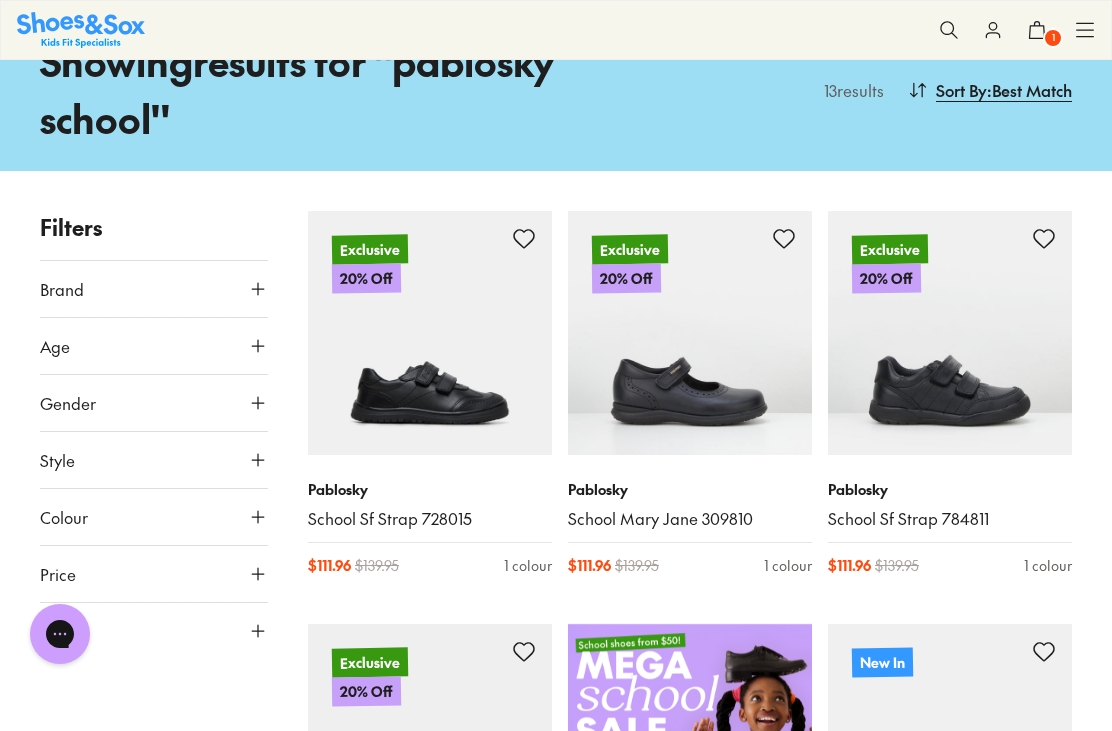 click at bounding box center (430, 333) 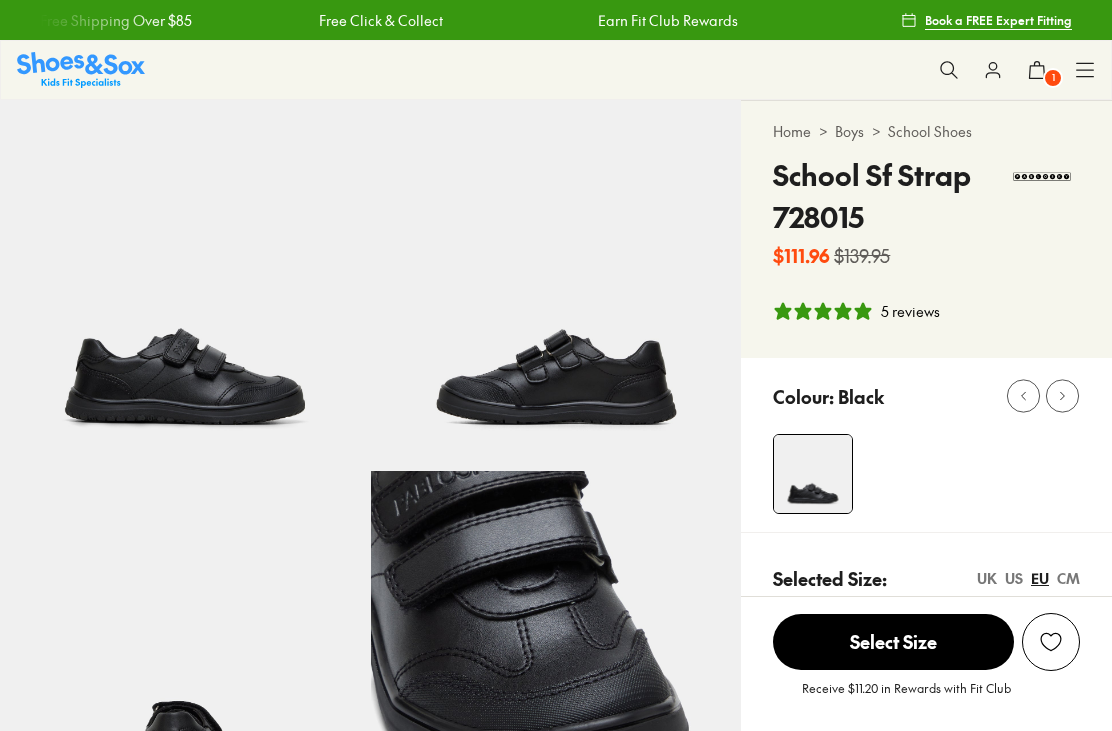 scroll, scrollTop: 2881, scrollLeft: 0, axis: vertical 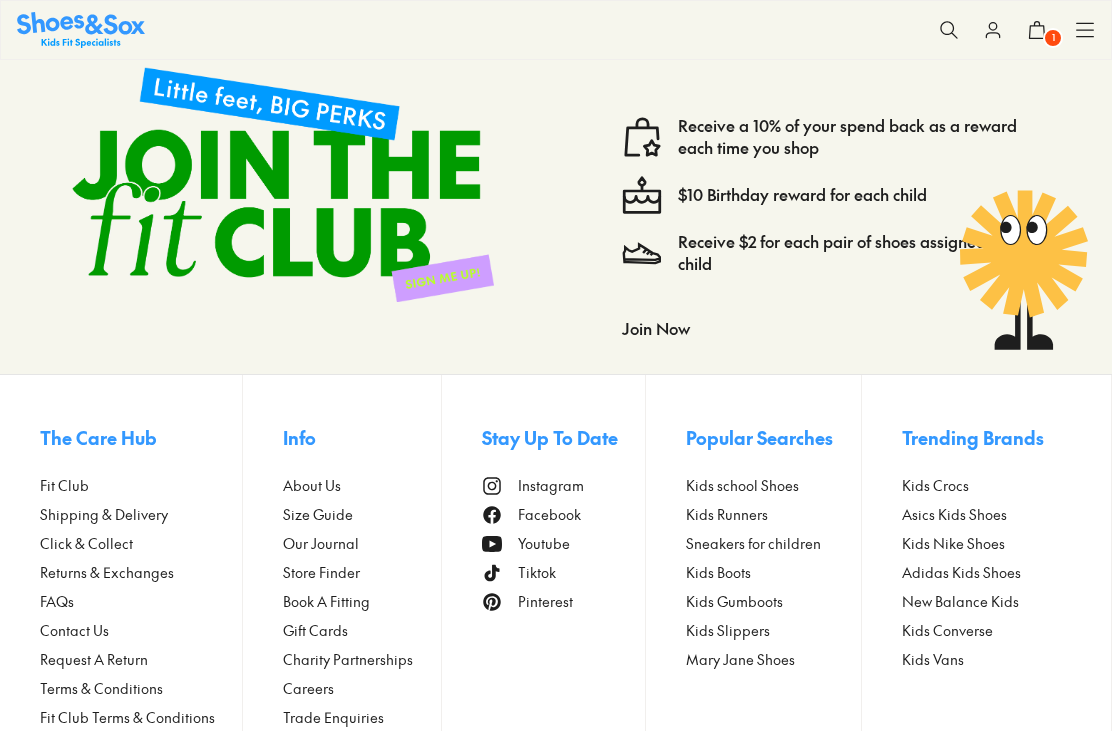 select on "*" 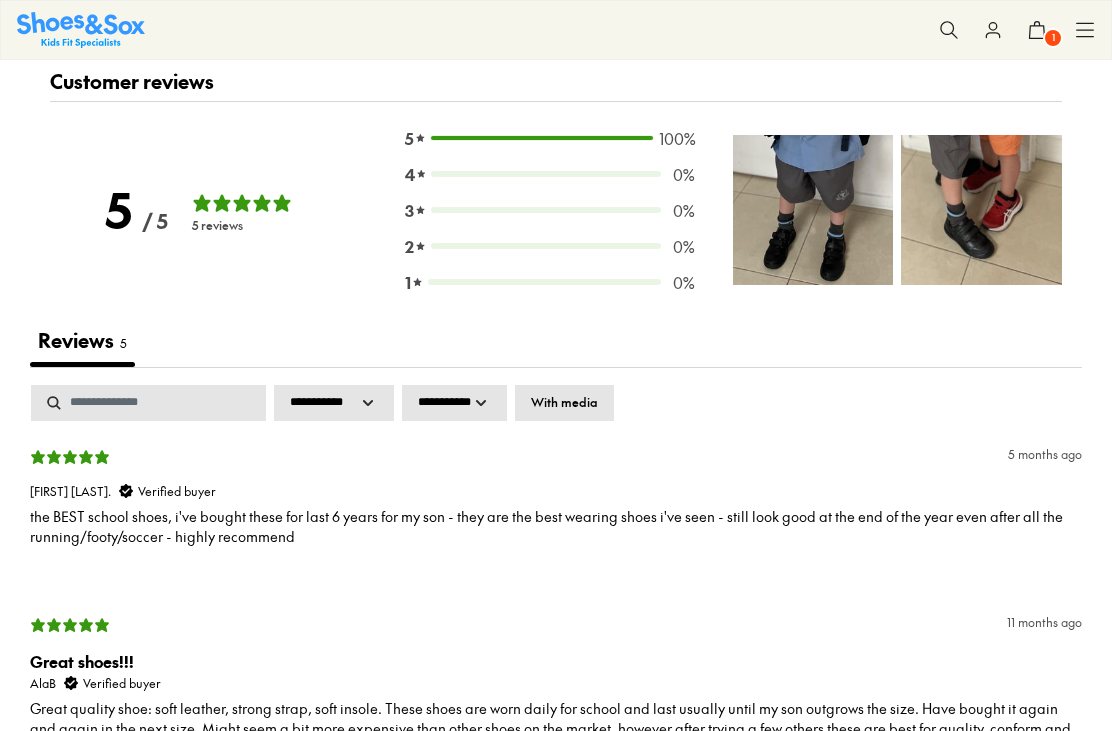 scroll, scrollTop: 2657, scrollLeft: 0, axis: vertical 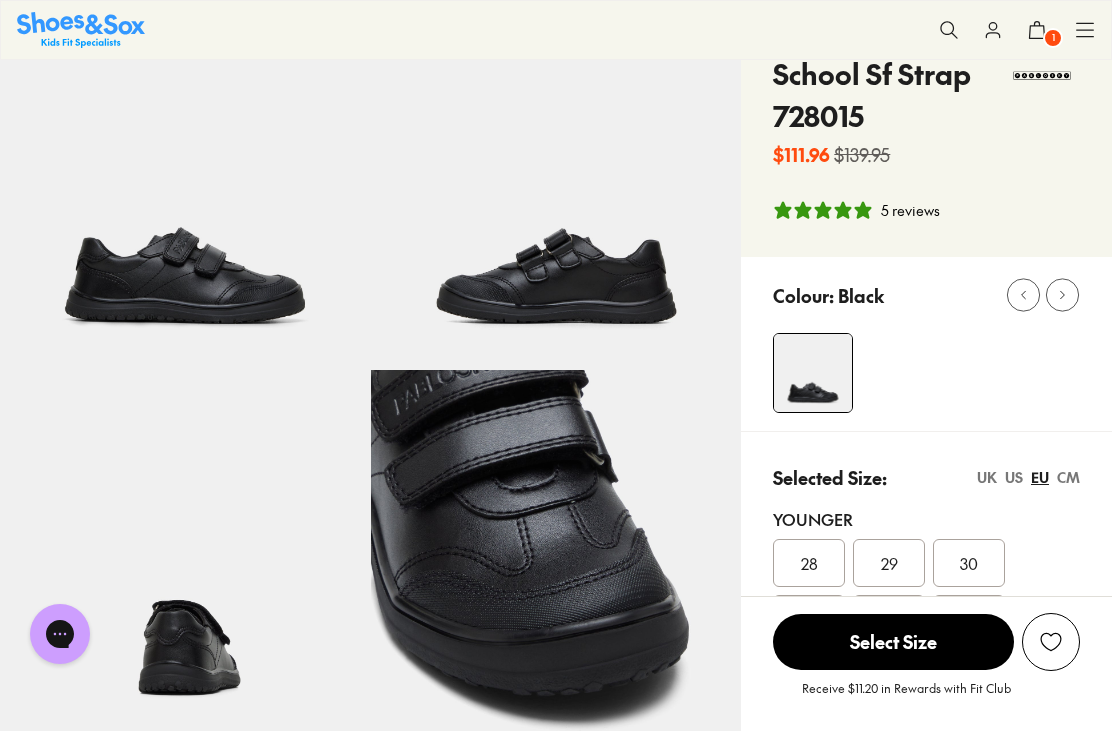 click 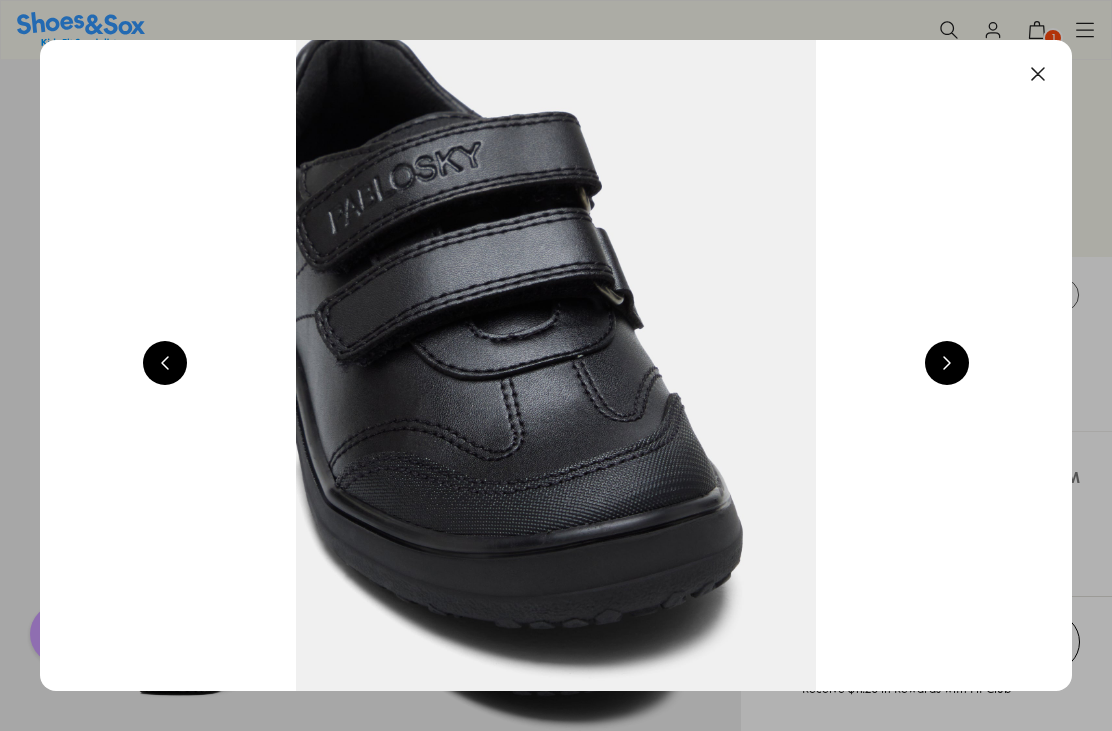 scroll, scrollTop: 0, scrollLeft: 1032, axis: horizontal 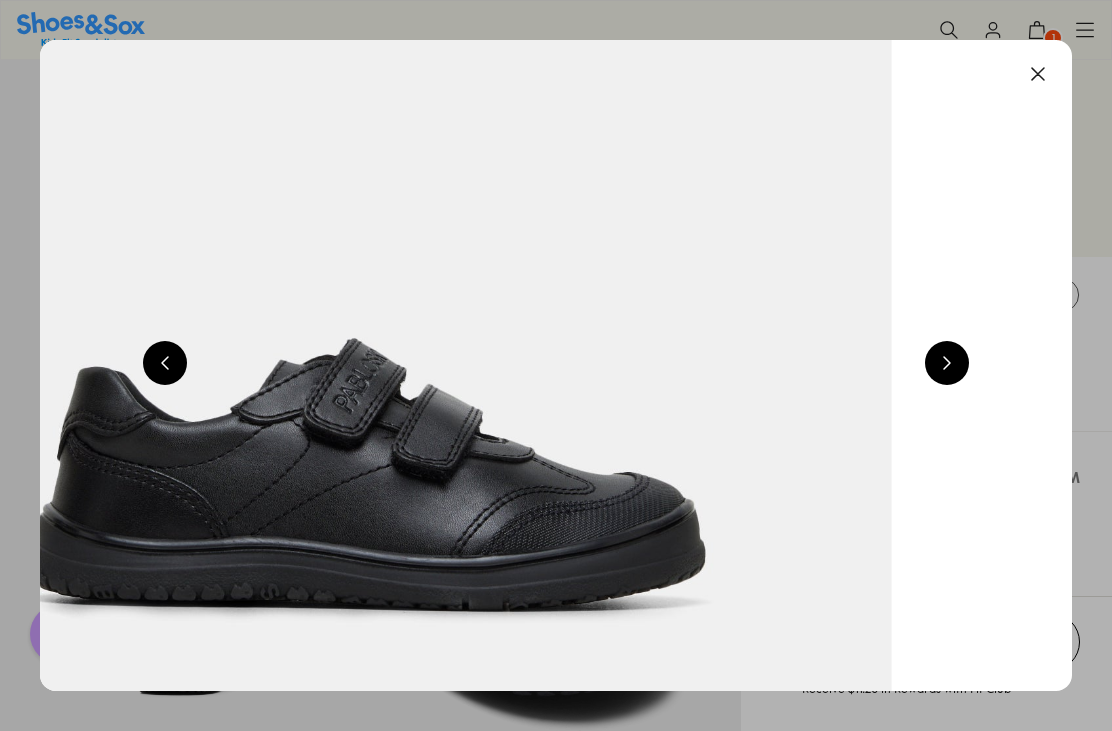 click at bounding box center (947, 363) 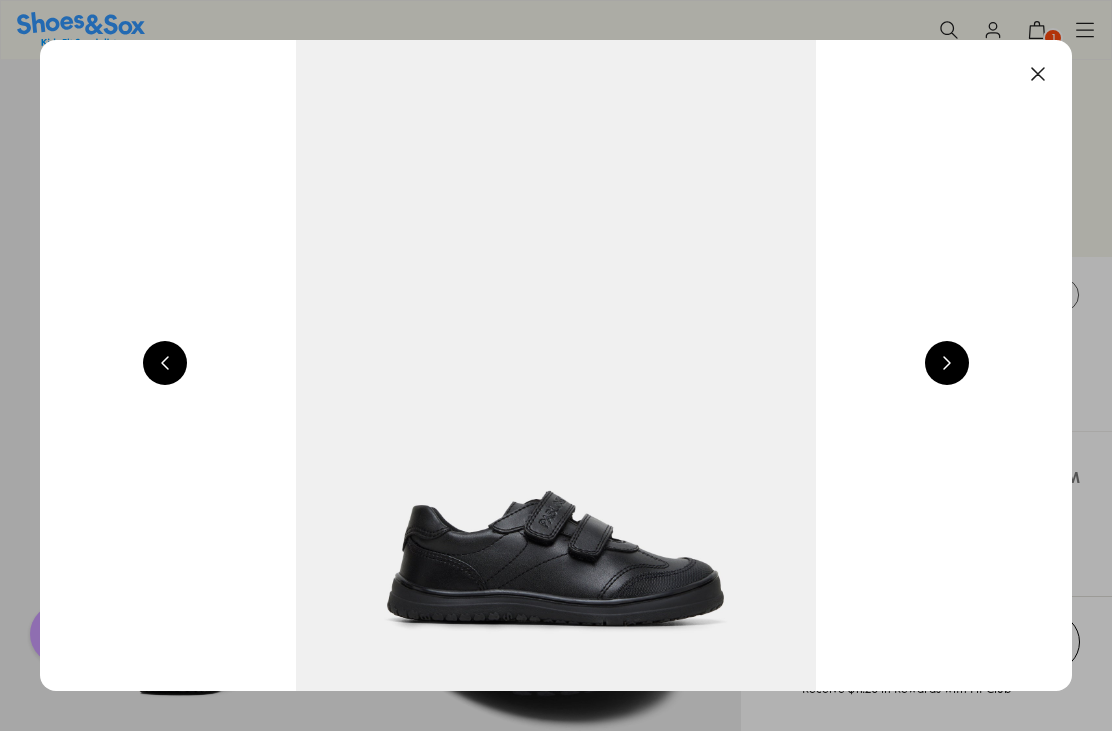 scroll, scrollTop: 0, scrollLeft: 2064, axis: horizontal 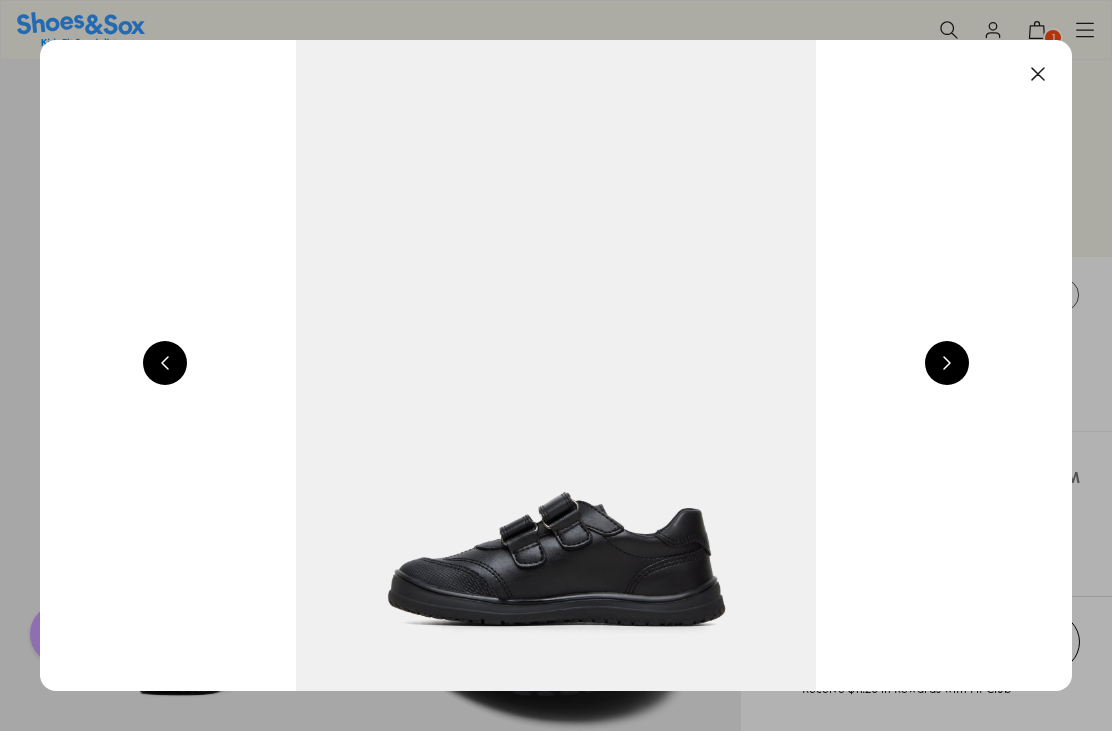 click at bounding box center (947, 363) 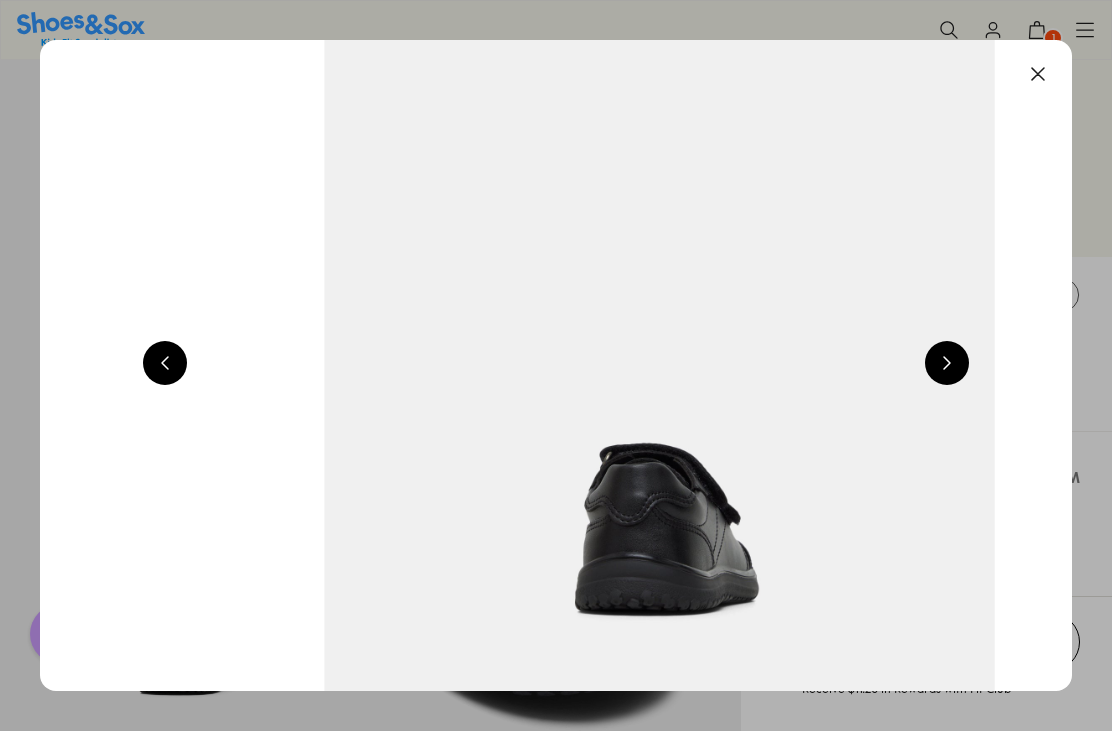 click at bounding box center (659, 277) 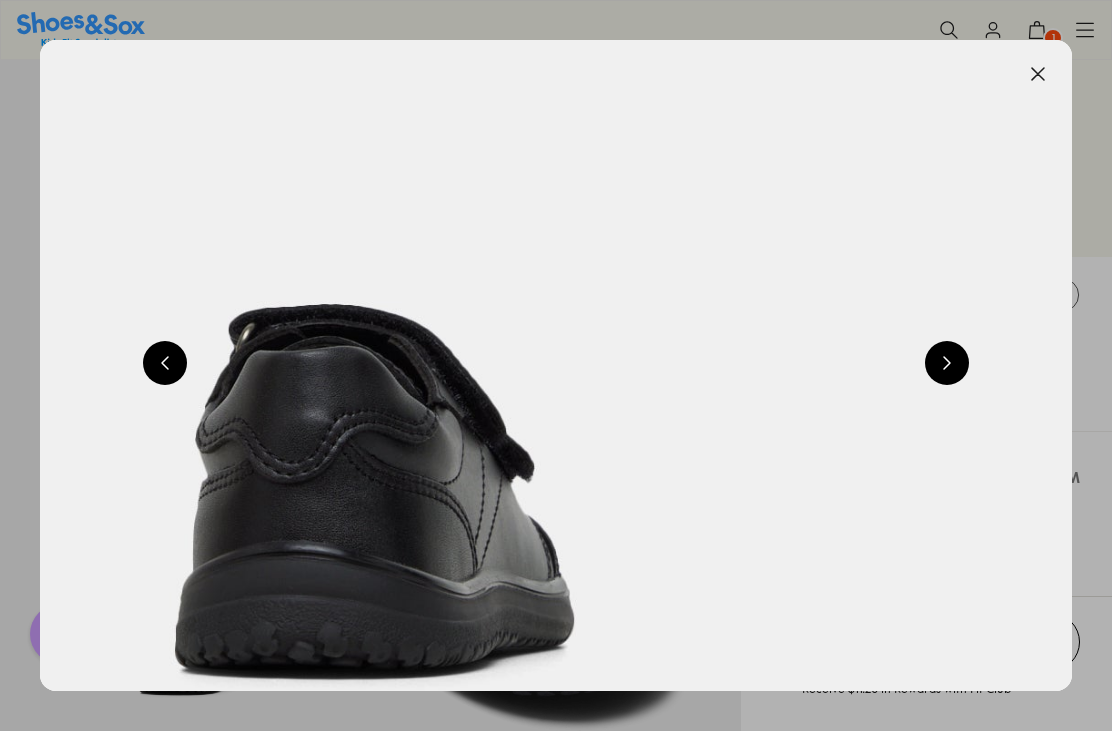 click at bounding box center (947, 363) 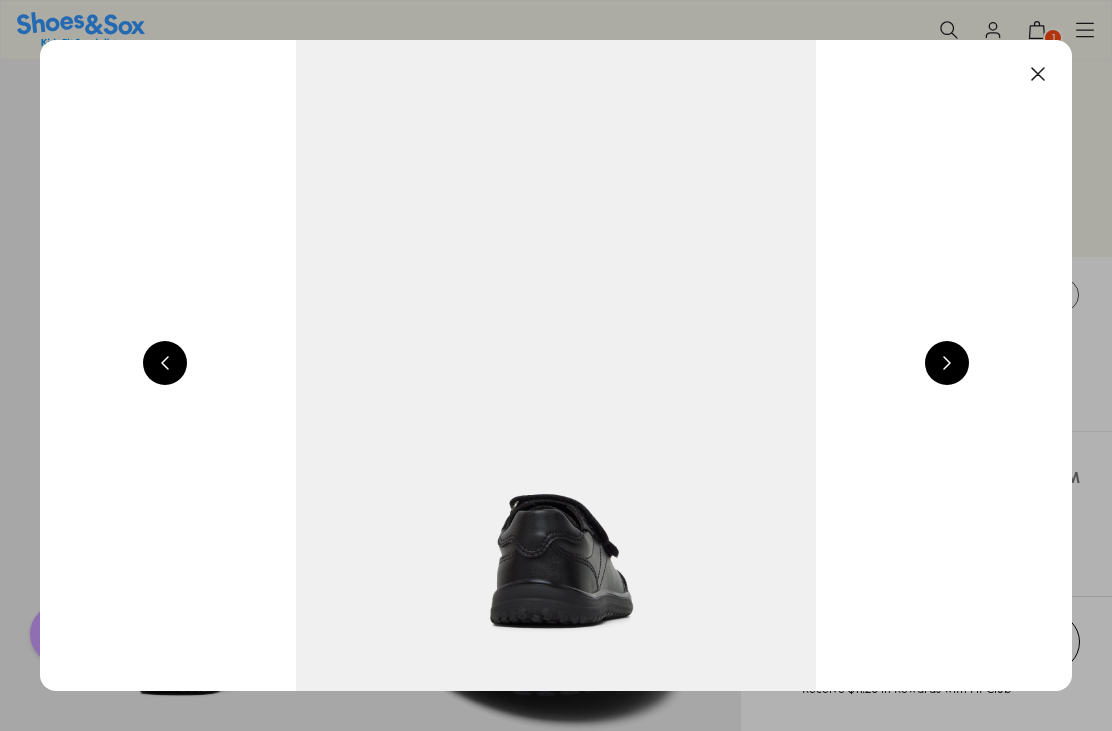 scroll, scrollTop: 0, scrollLeft: 4128, axis: horizontal 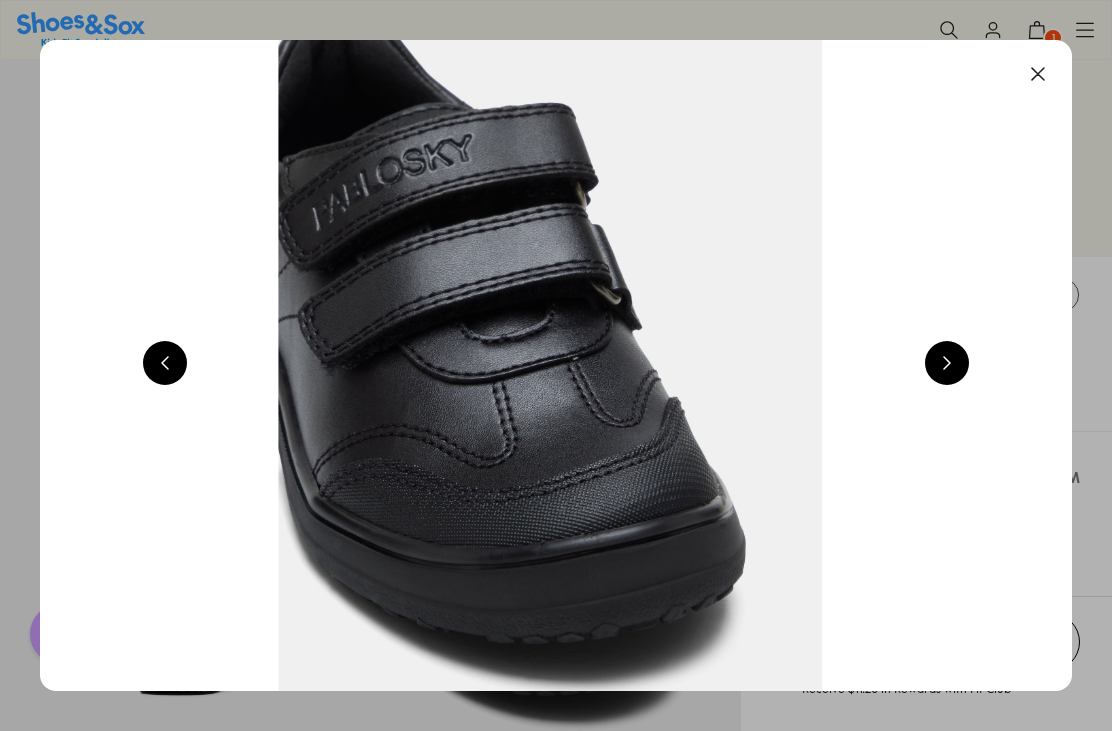click at bounding box center (947, 363) 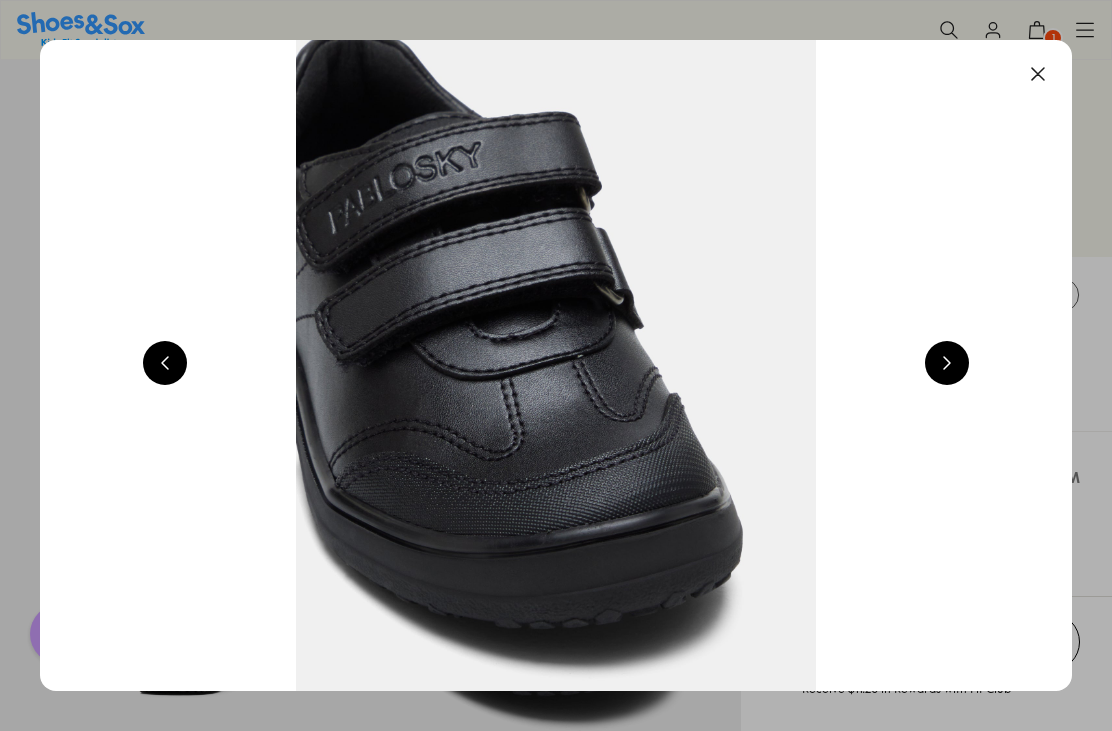 scroll, scrollTop: 0, scrollLeft: 5160, axis: horizontal 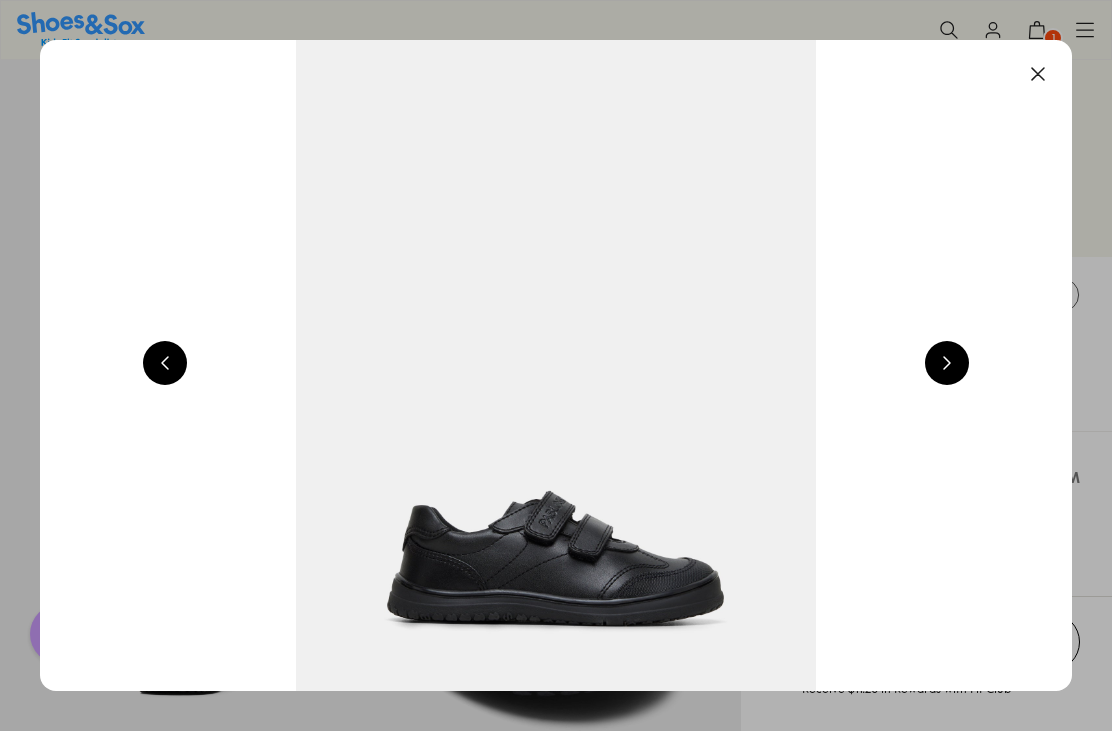 click at bounding box center [1038, 74] 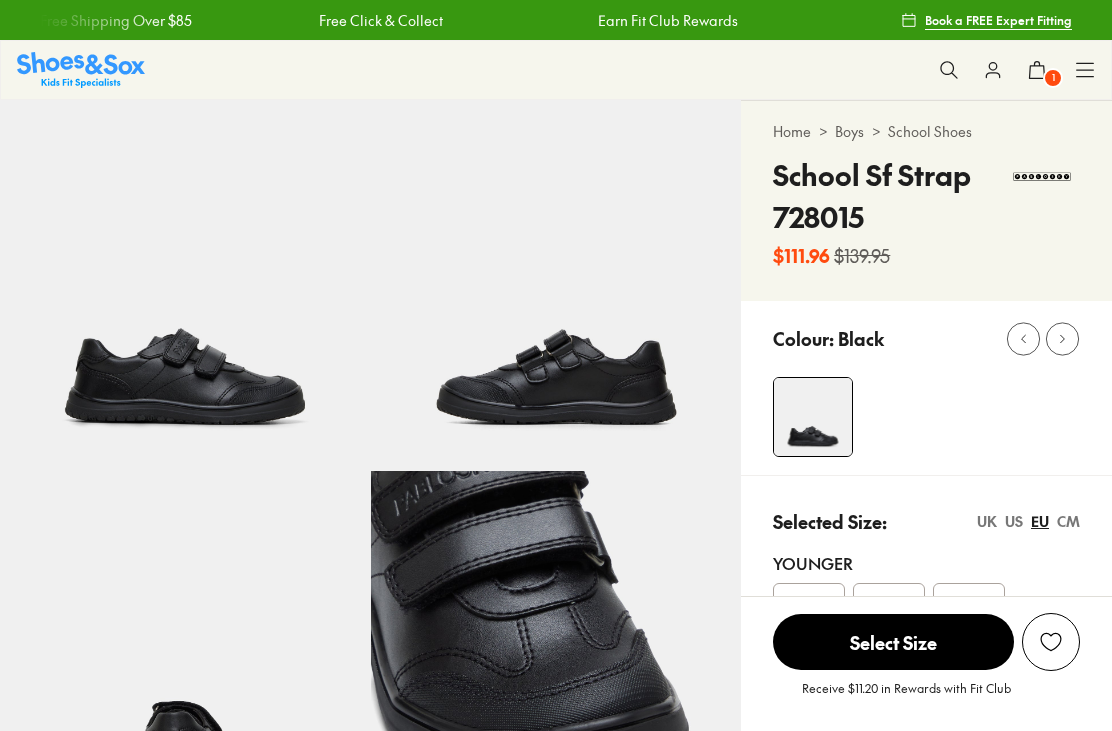 scroll, scrollTop: 168, scrollLeft: 0, axis: vertical 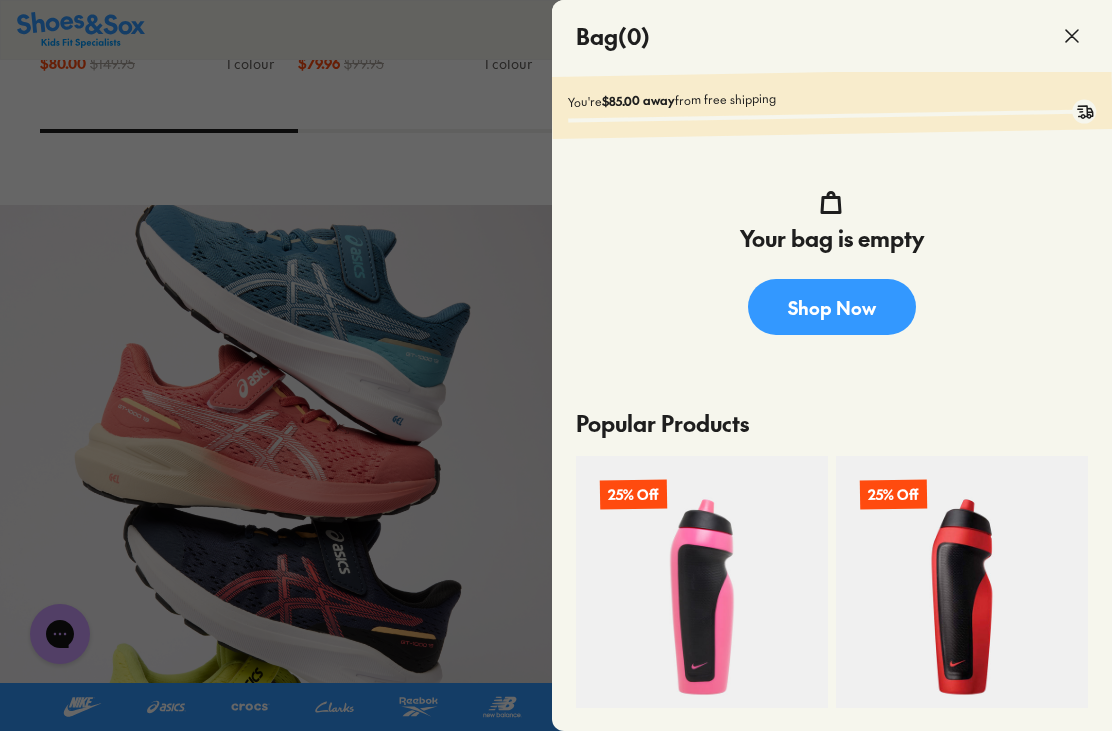 click 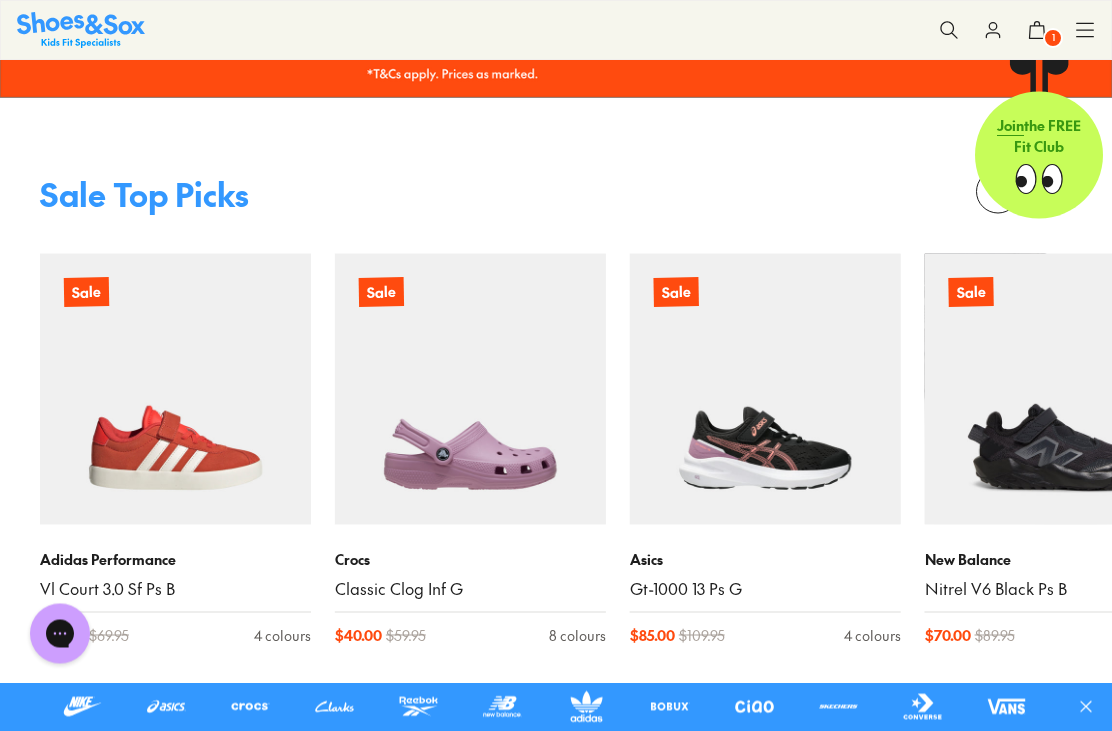scroll, scrollTop: 2395, scrollLeft: 0, axis: vertical 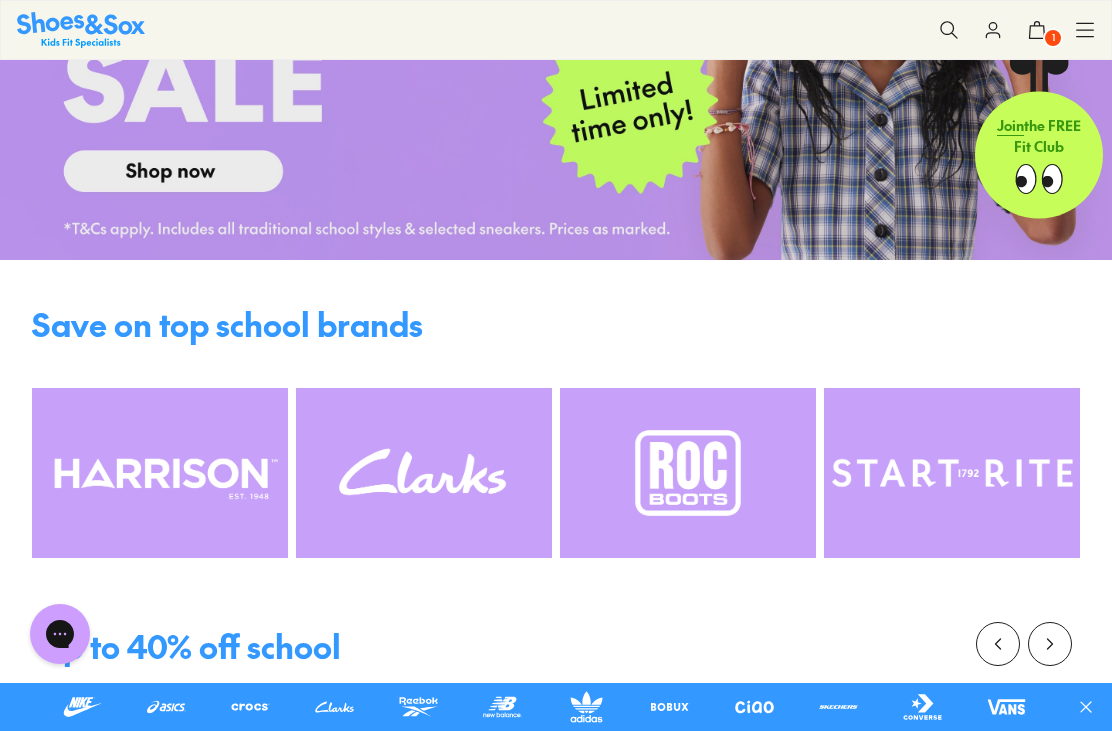 click on "Save on top school brands" at bounding box center (556, 324) 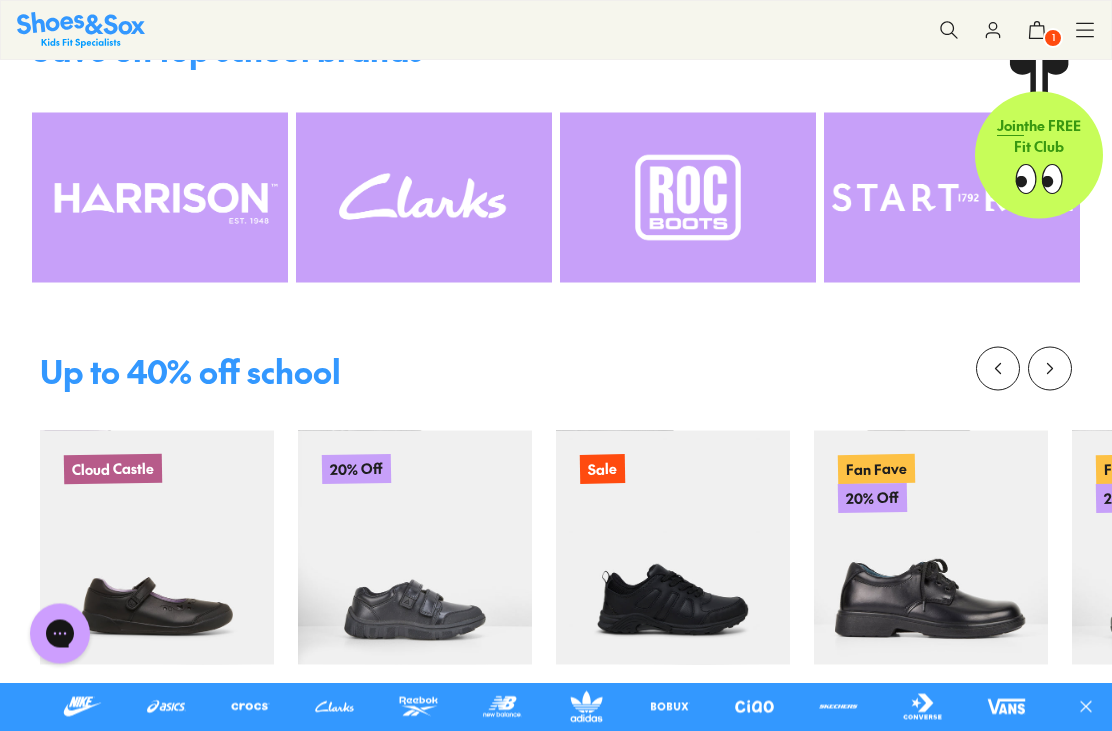scroll, scrollTop: 901, scrollLeft: 0, axis: vertical 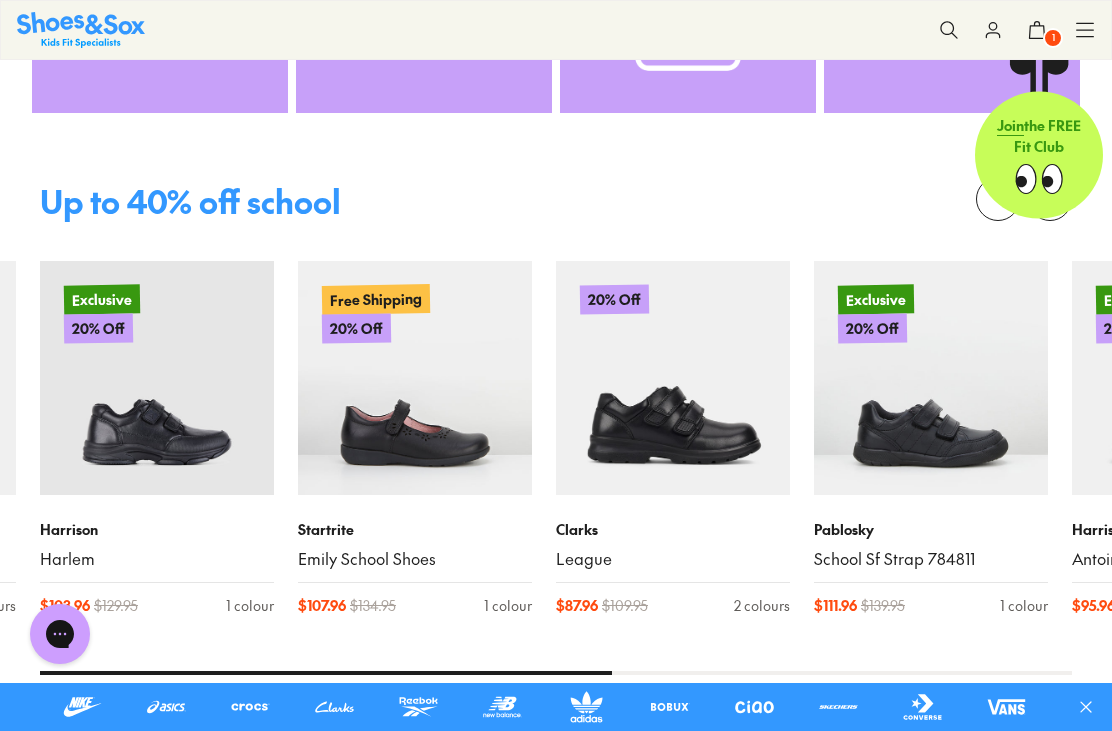 click on "Pablosky" at bounding box center [931, 529] 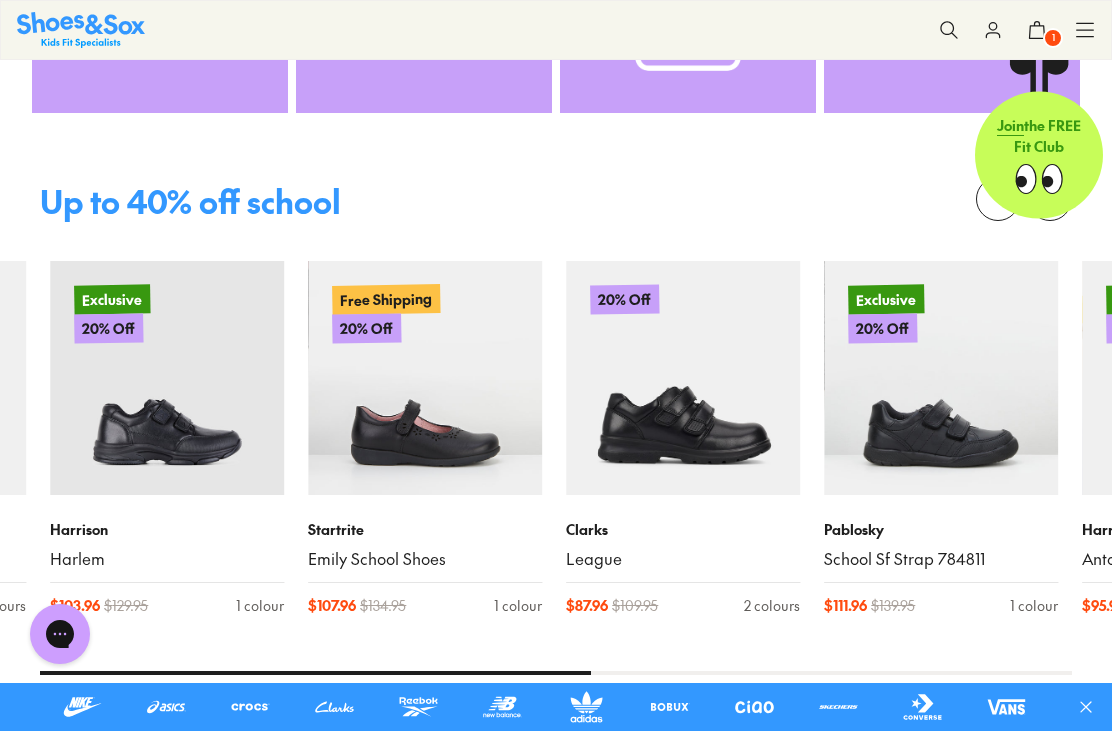 click on "School Sf Strap 784811" at bounding box center [941, 559] 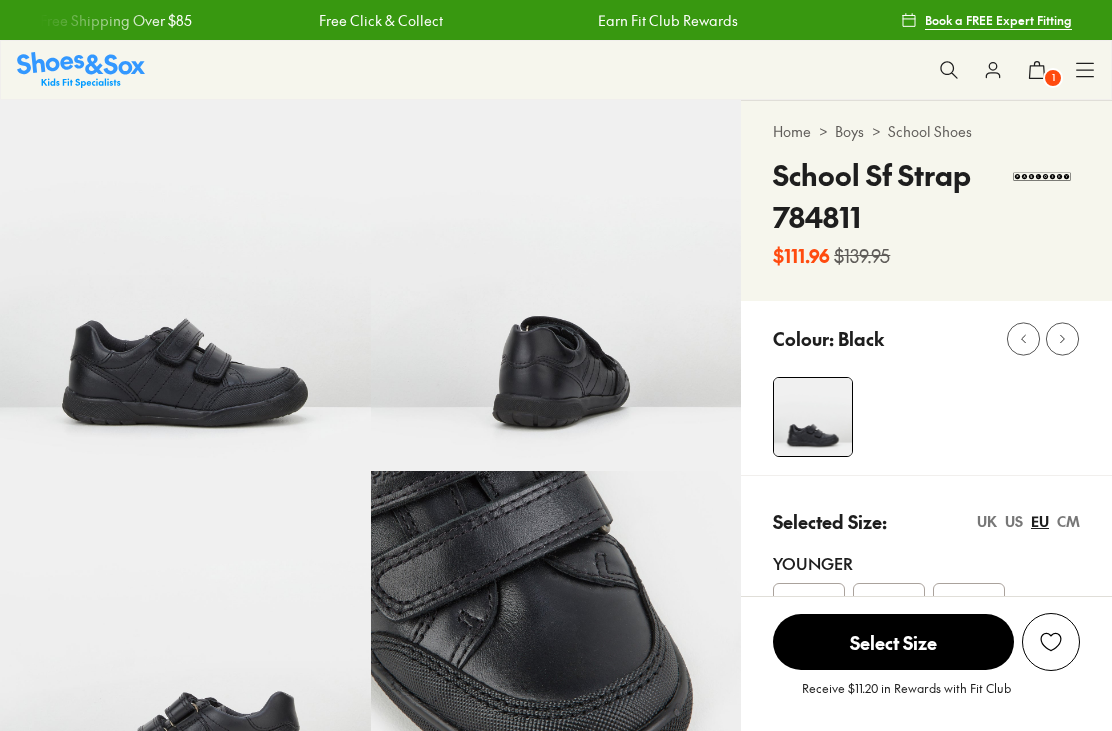 scroll, scrollTop: 0, scrollLeft: 0, axis: both 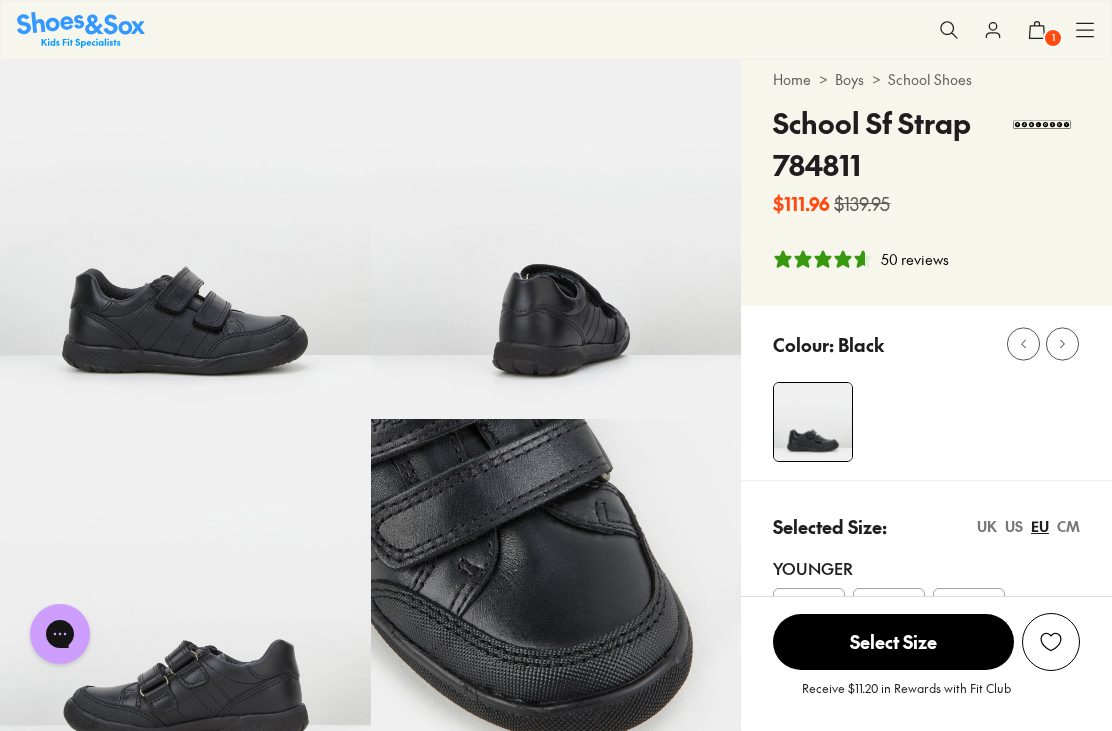 click 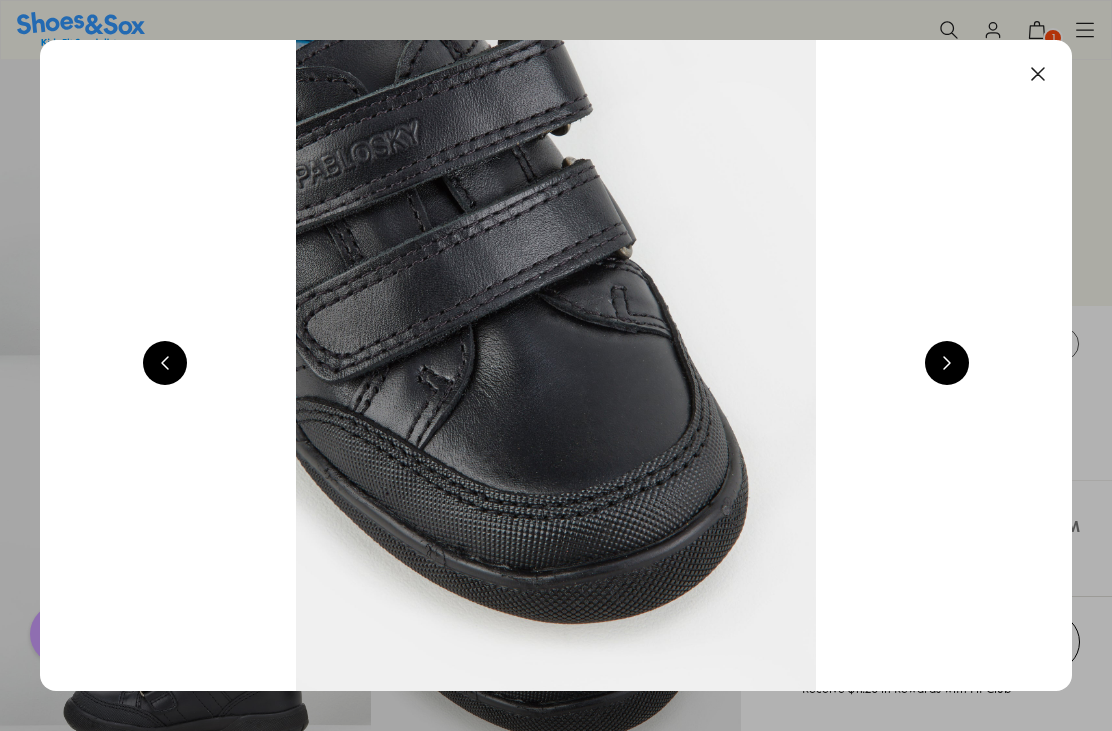 scroll, scrollTop: 0, scrollLeft: 1032, axis: horizontal 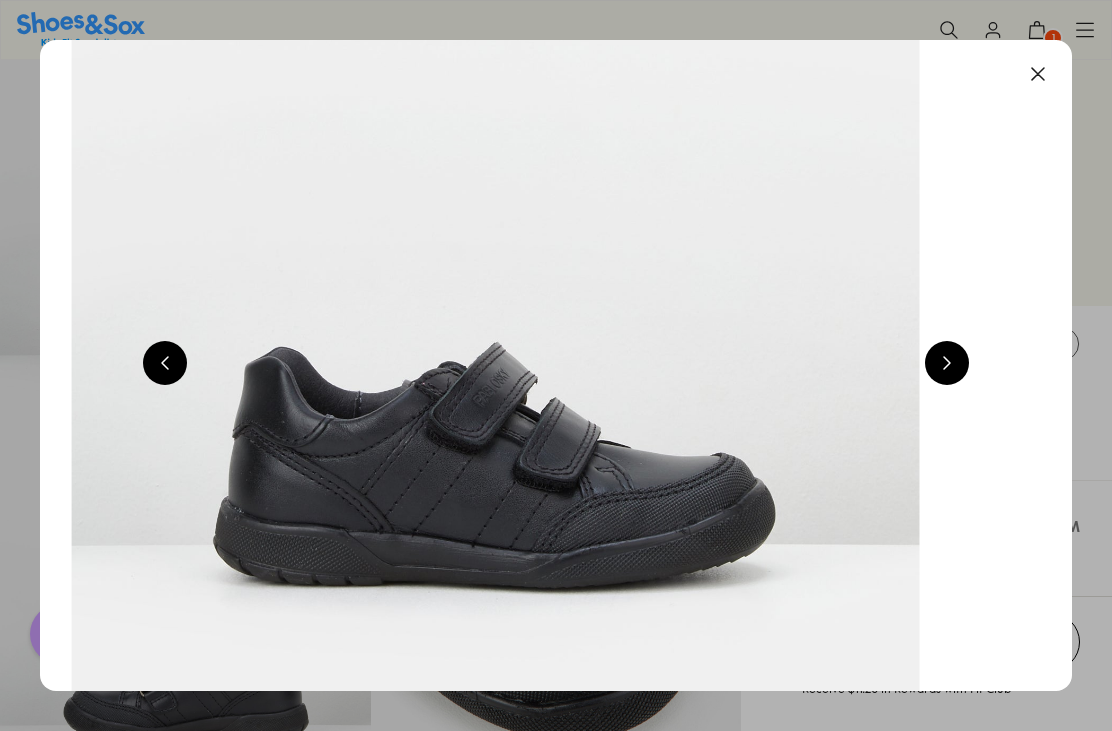 click at bounding box center [947, 363] 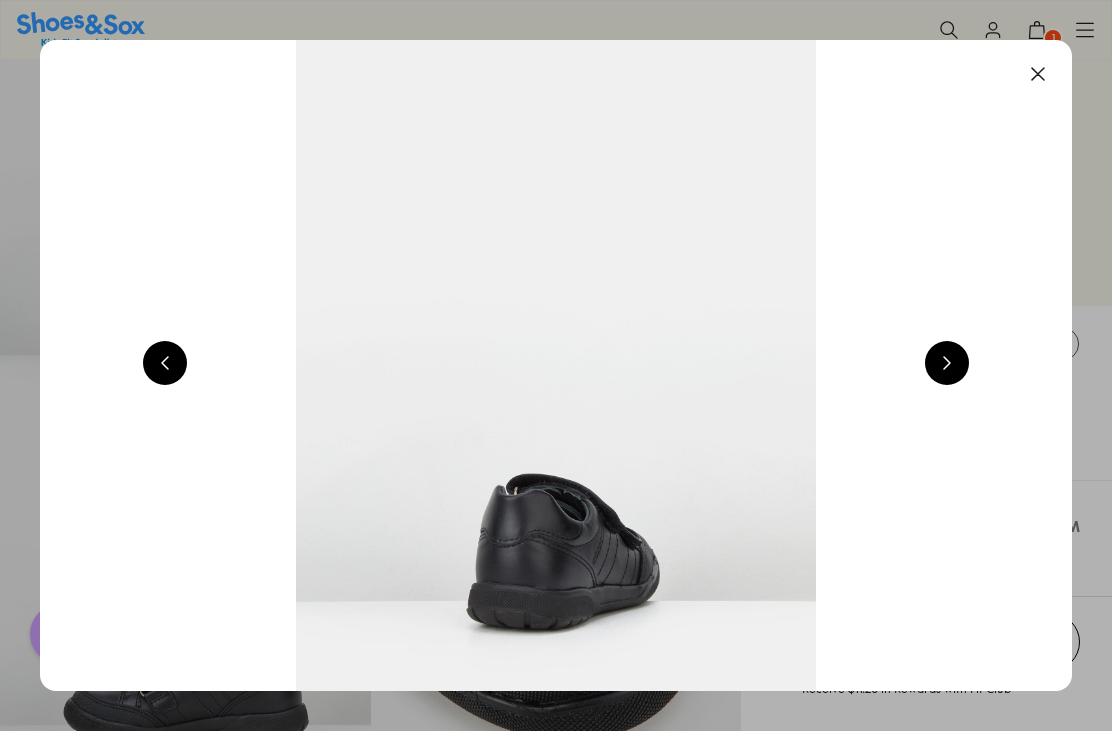 click at bounding box center (947, 363) 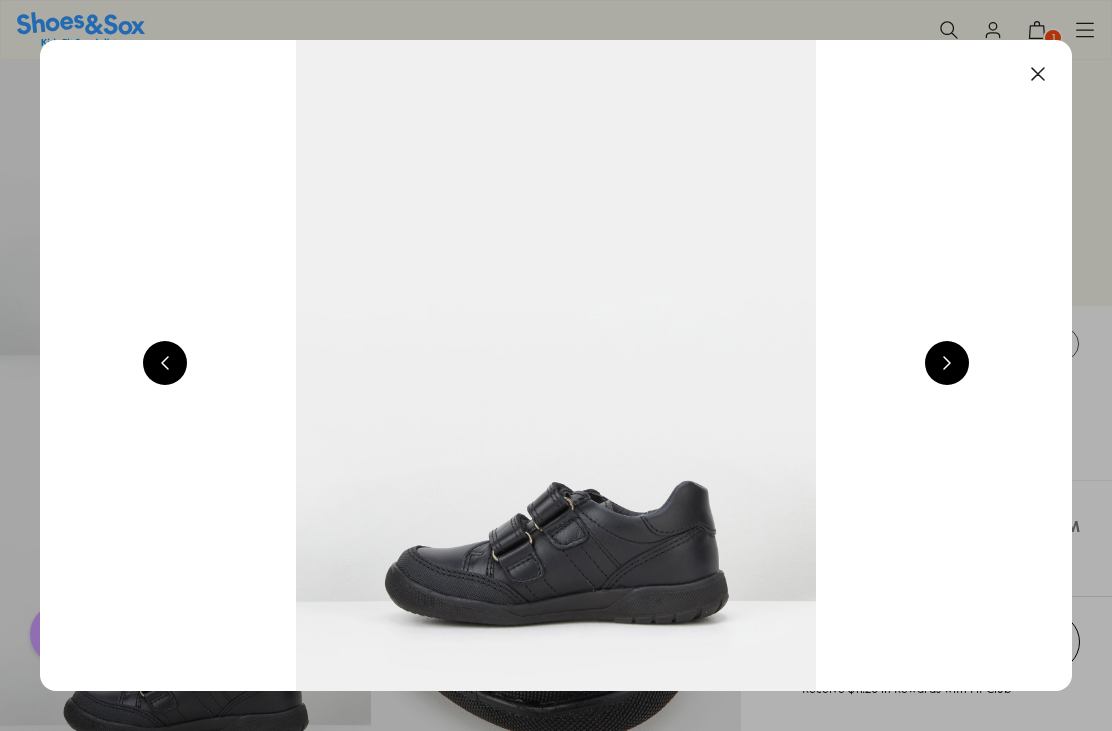 click at bounding box center (947, 363) 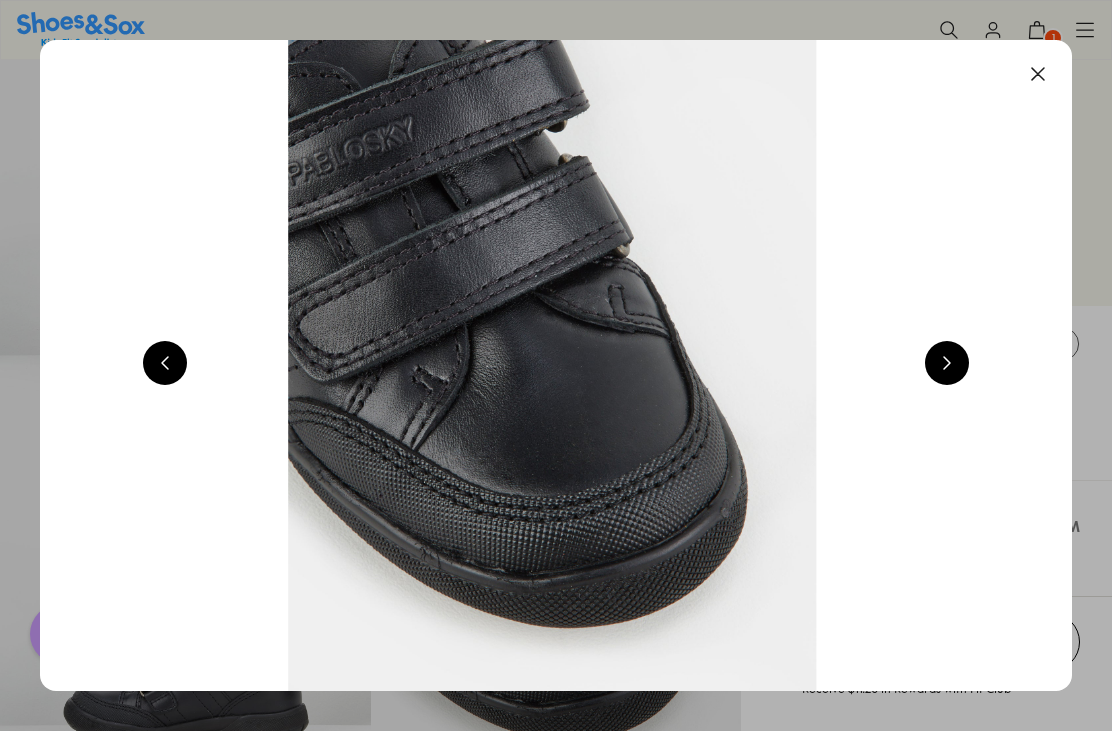 scroll, scrollTop: 0, scrollLeft: 0, axis: both 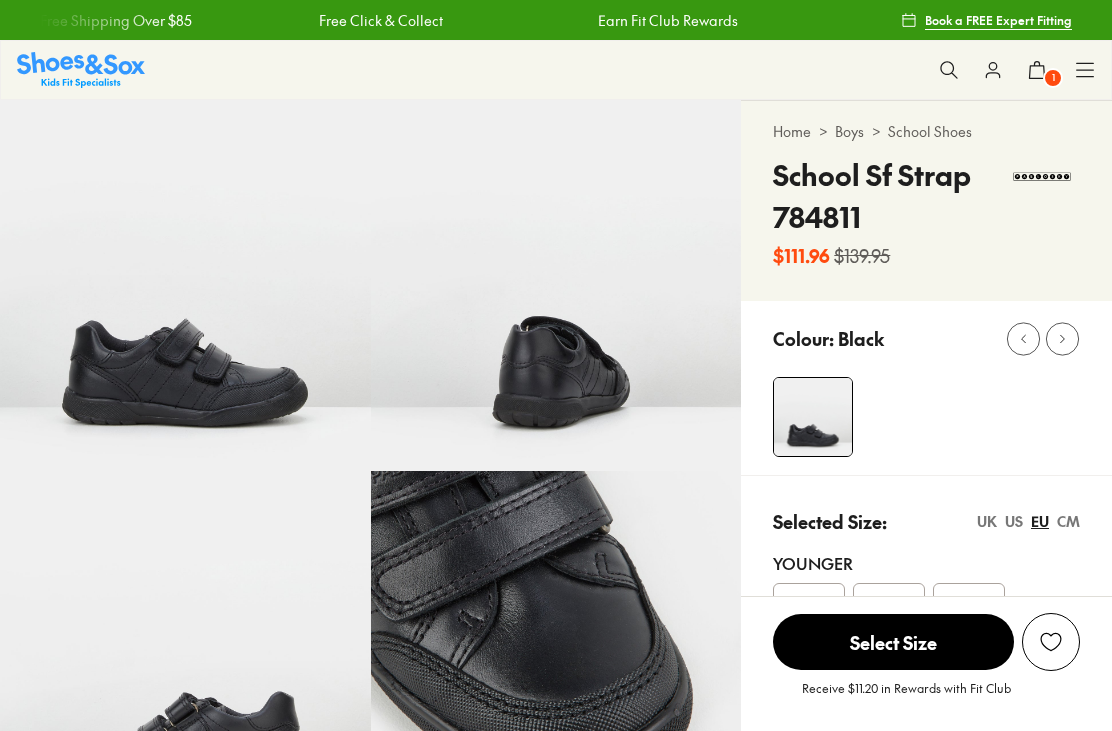 select on "*" 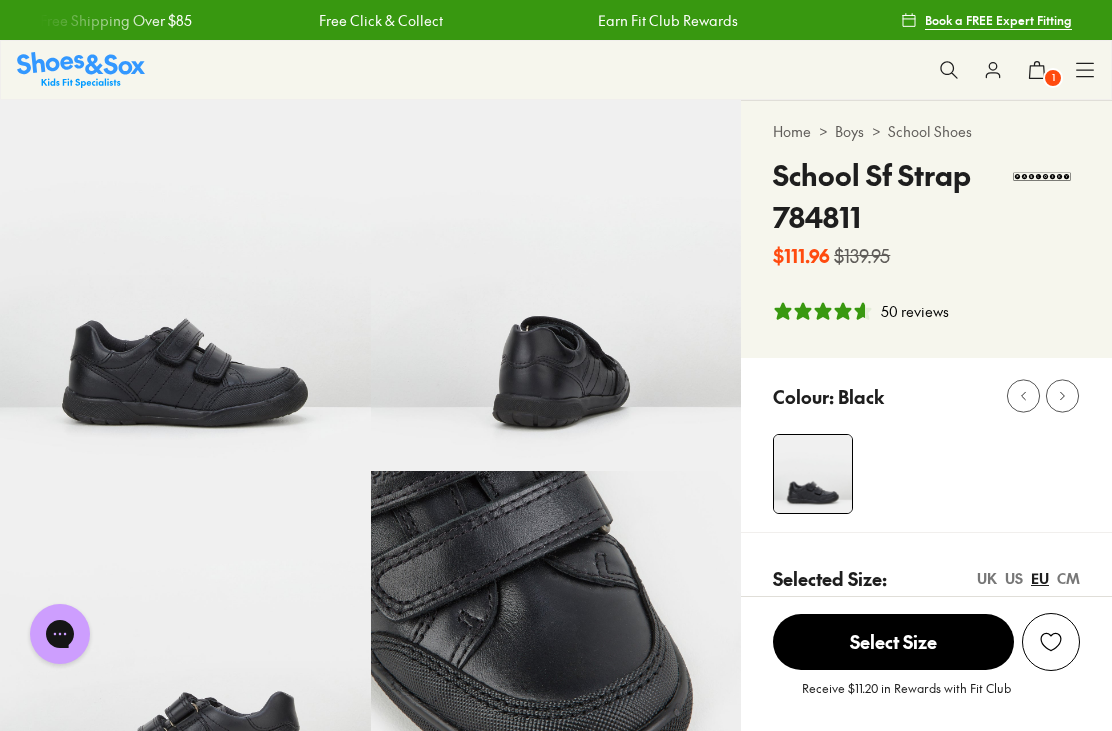scroll, scrollTop: 0, scrollLeft: 0, axis: both 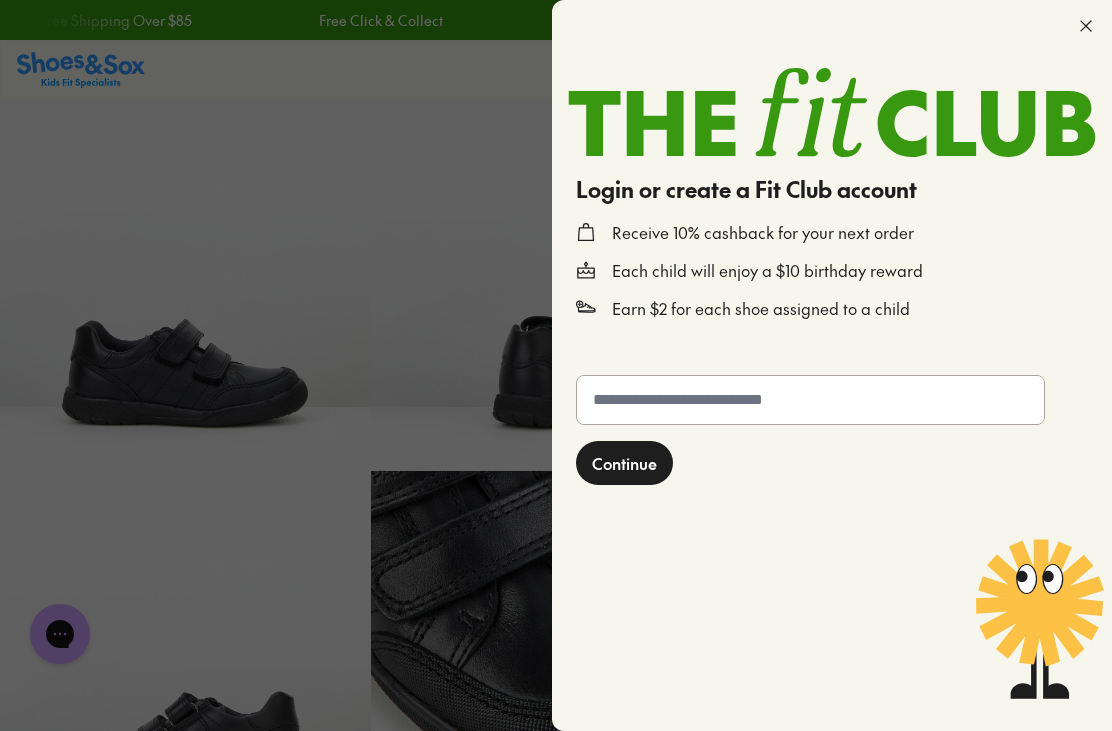 click 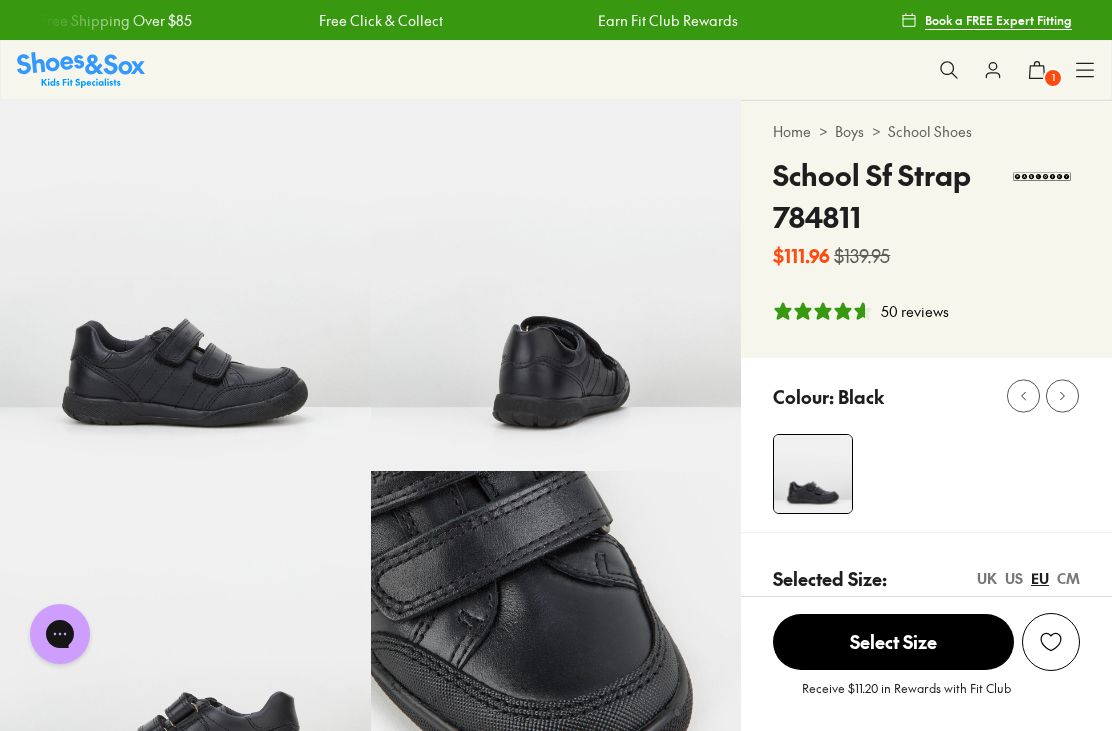 click 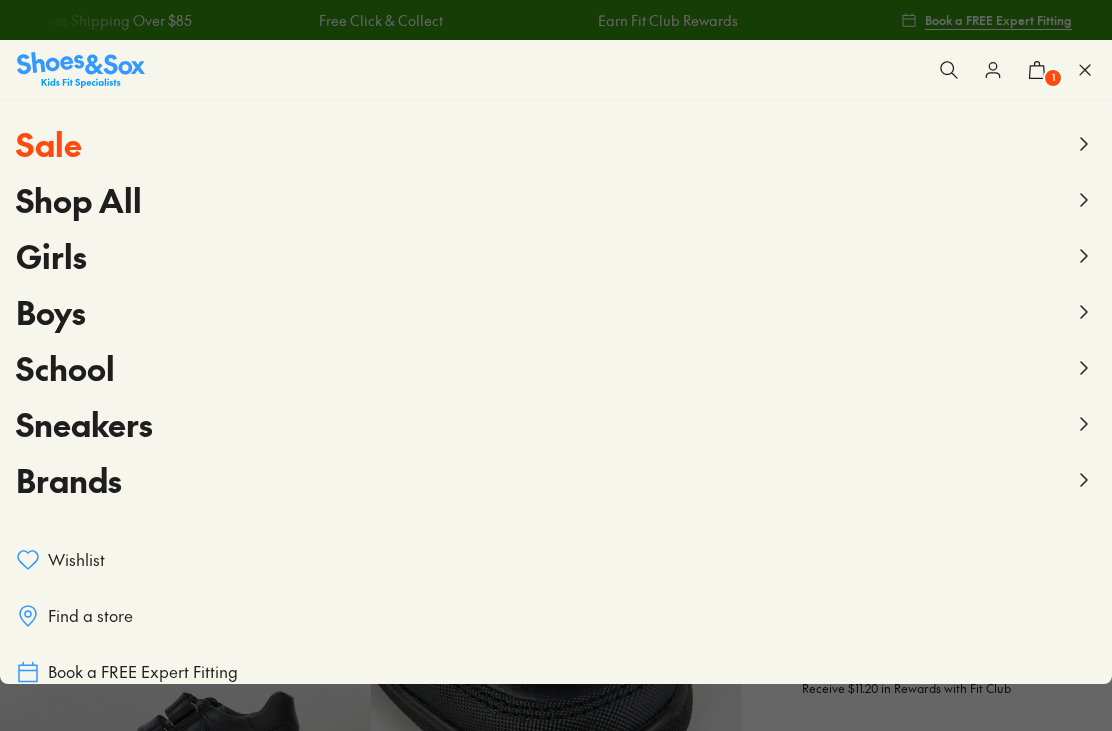 click 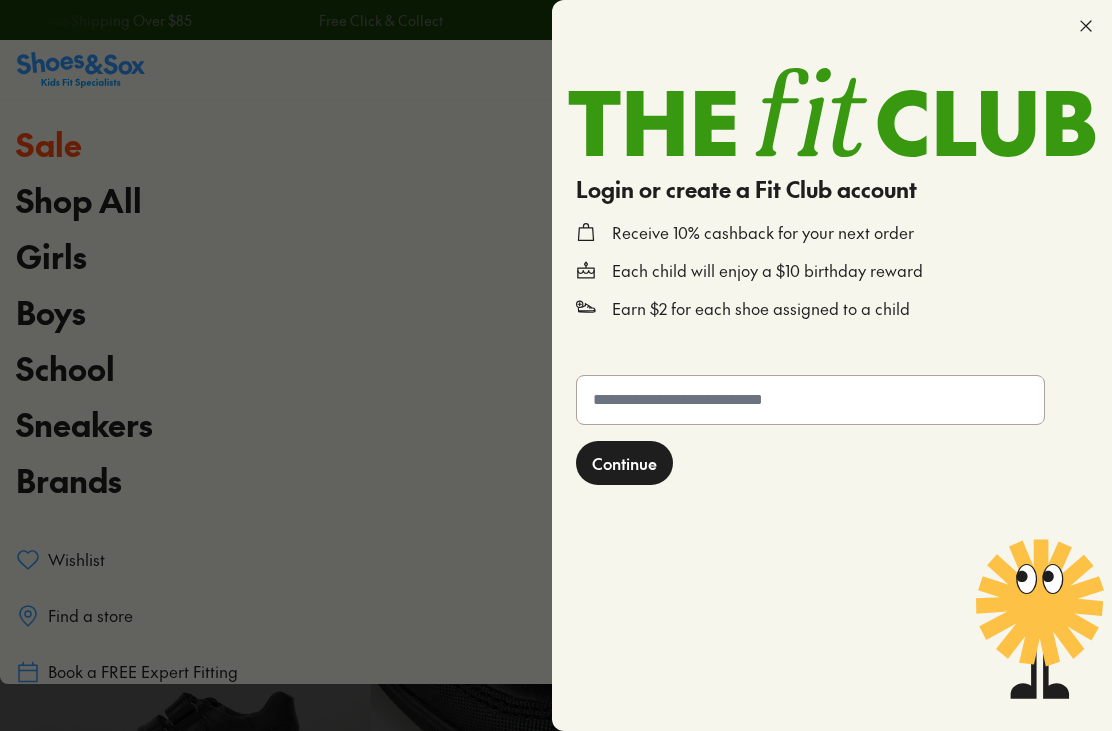 click 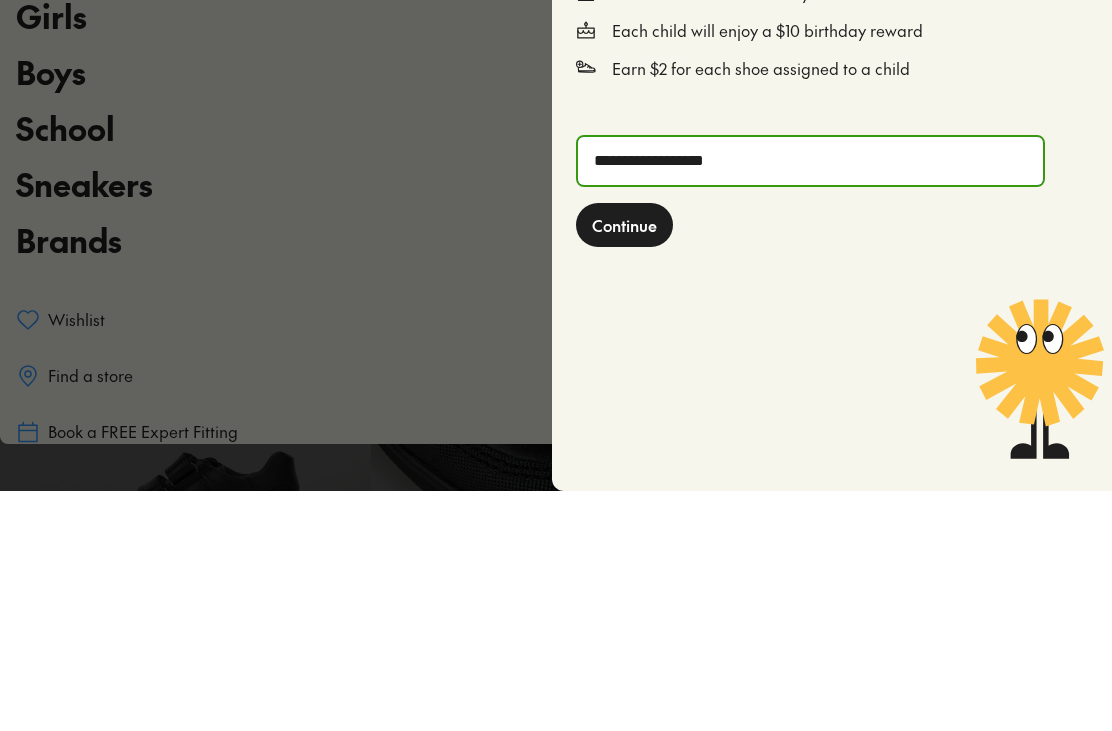 type on "**********" 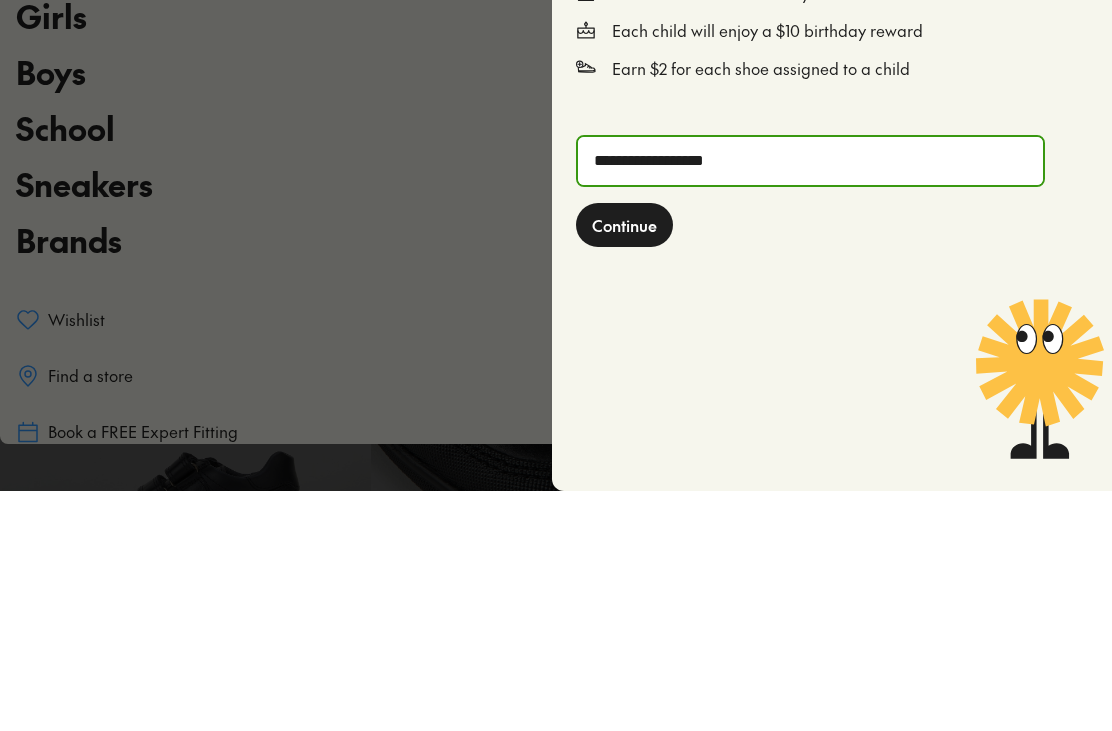 click on "Continue" 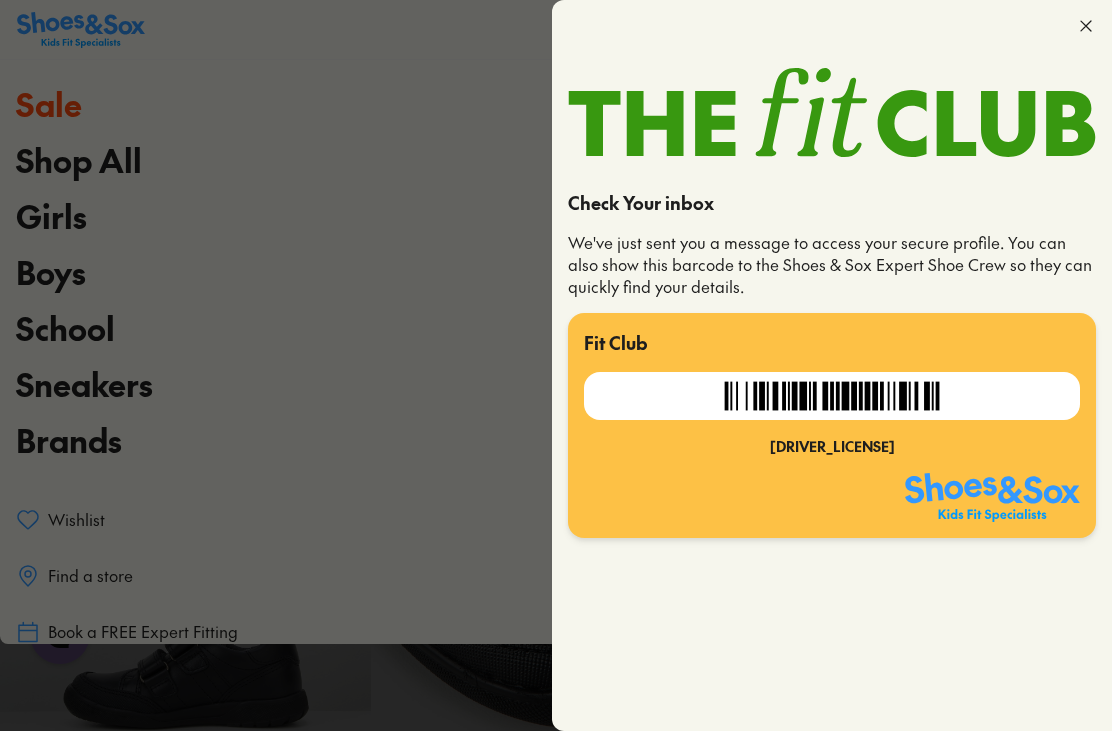 scroll, scrollTop: 0, scrollLeft: 0, axis: both 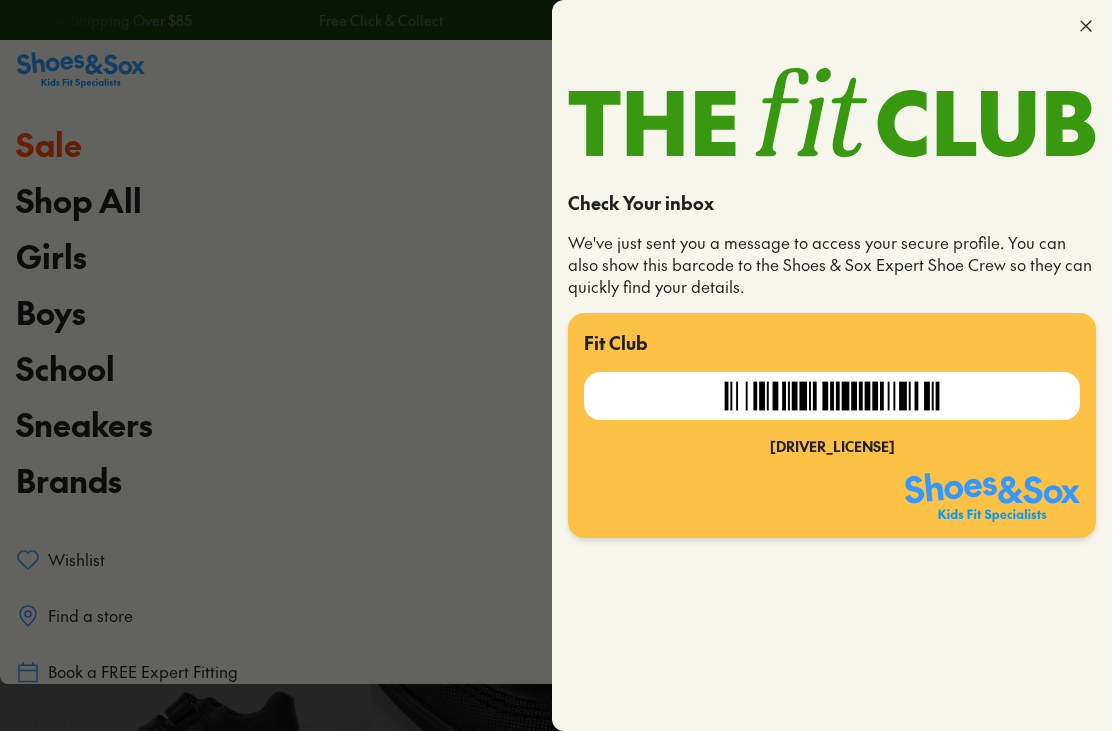 click 